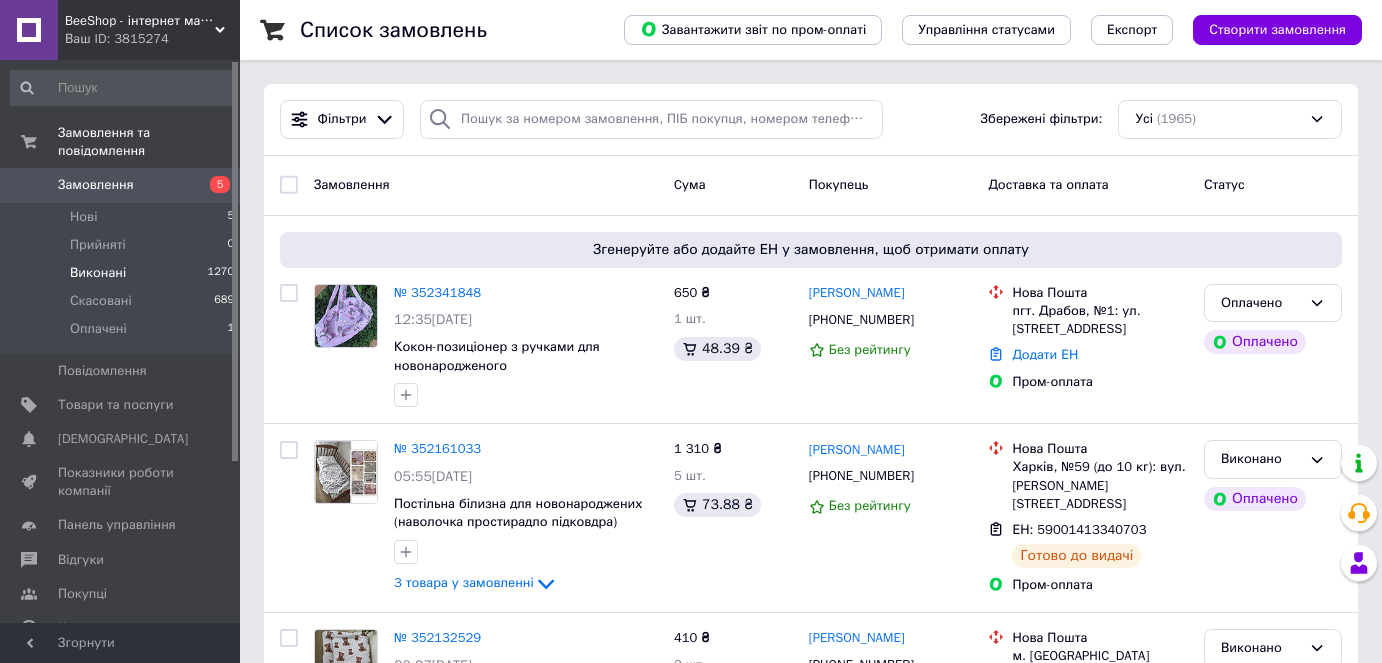 scroll, scrollTop: 0, scrollLeft: 0, axis: both 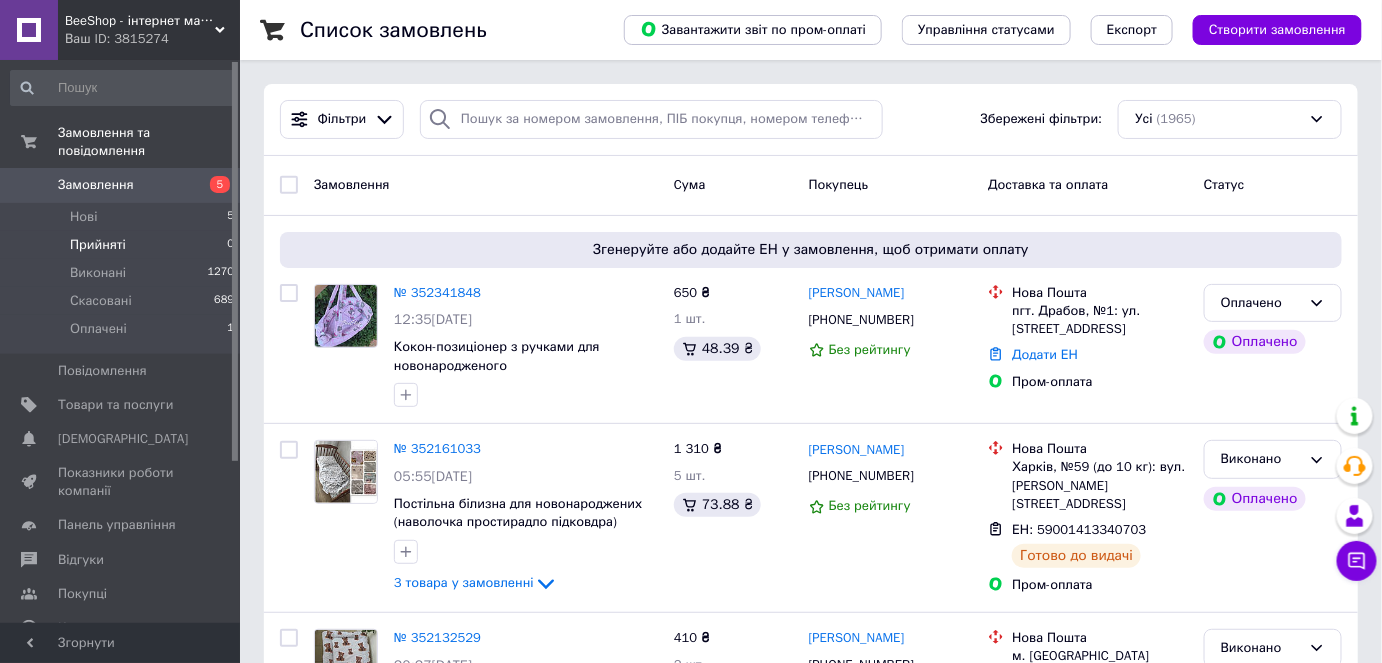 click on "Прийняті" at bounding box center (98, 245) 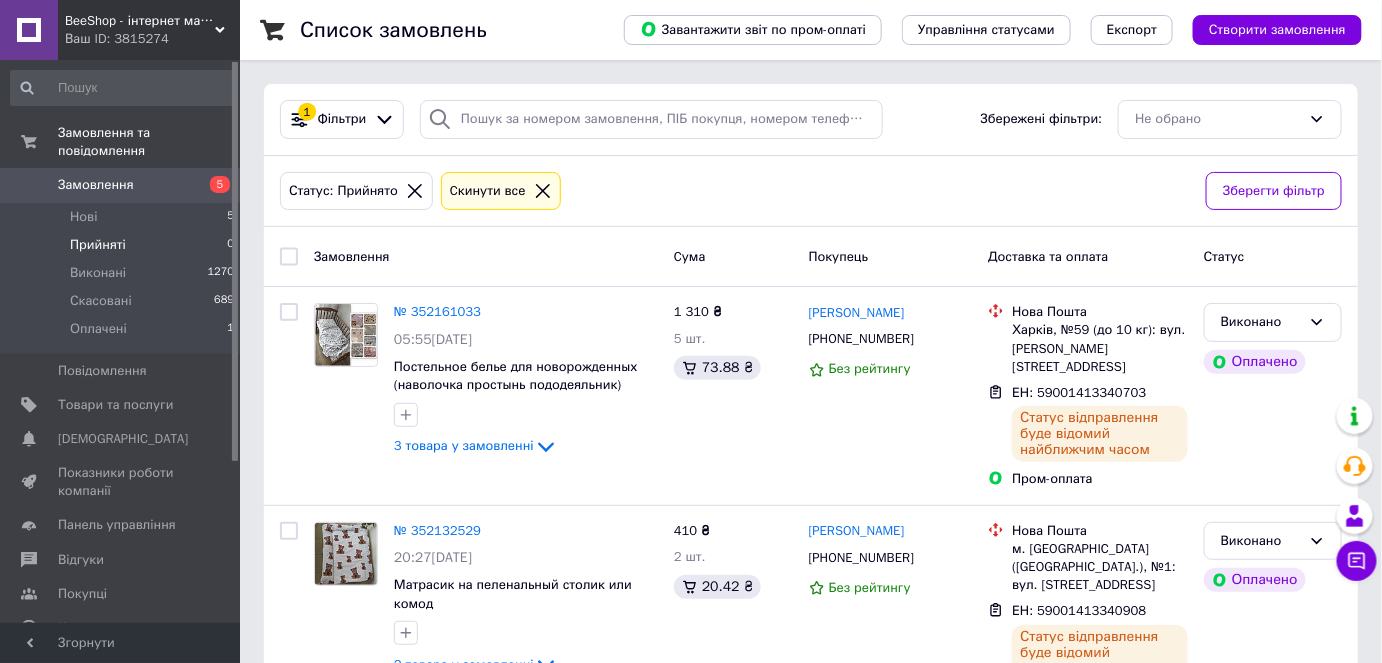 click on "Прийняті" at bounding box center [98, 245] 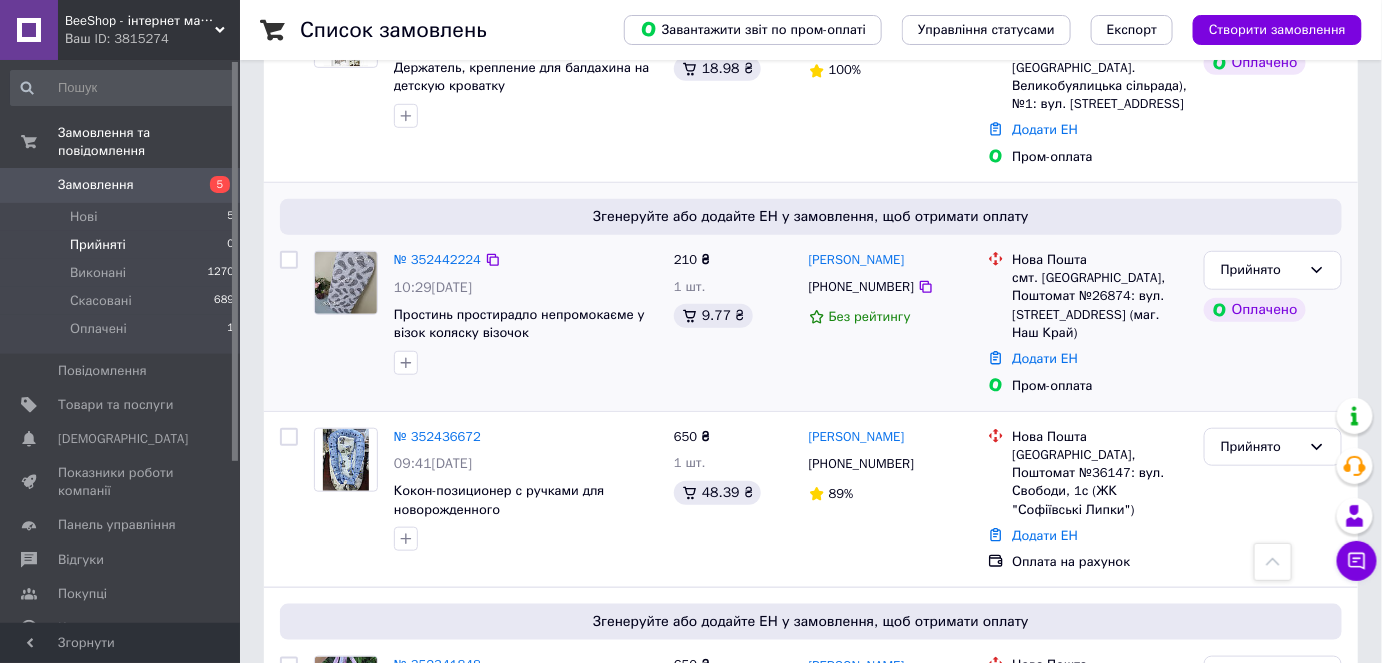 scroll, scrollTop: 272, scrollLeft: 0, axis: vertical 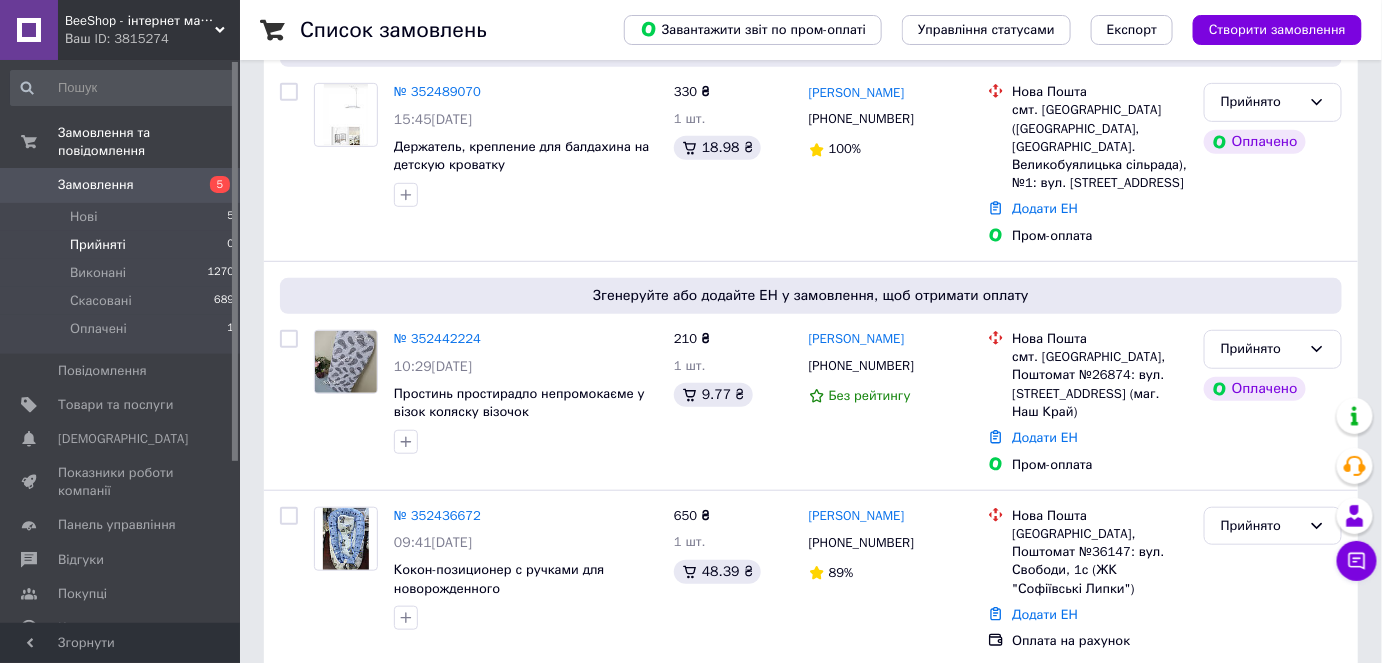 click on "Прийняті" at bounding box center [98, 245] 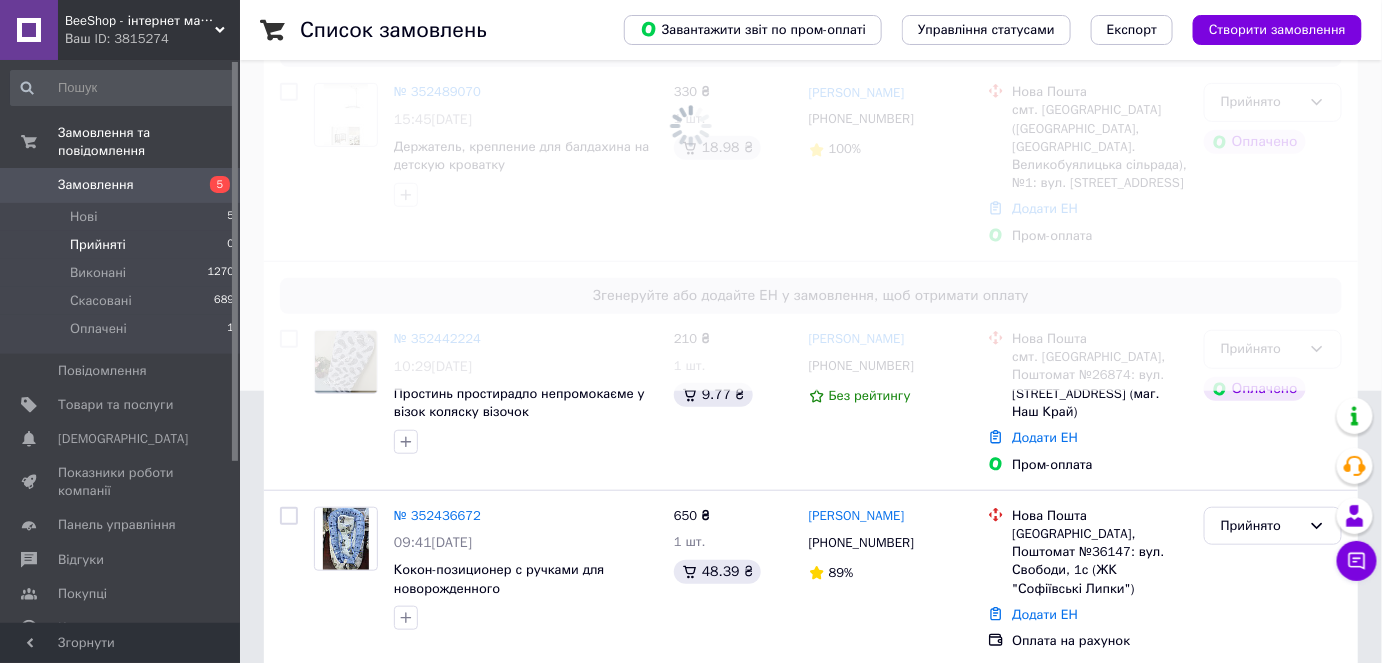 scroll, scrollTop: 0, scrollLeft: 0, axis: both 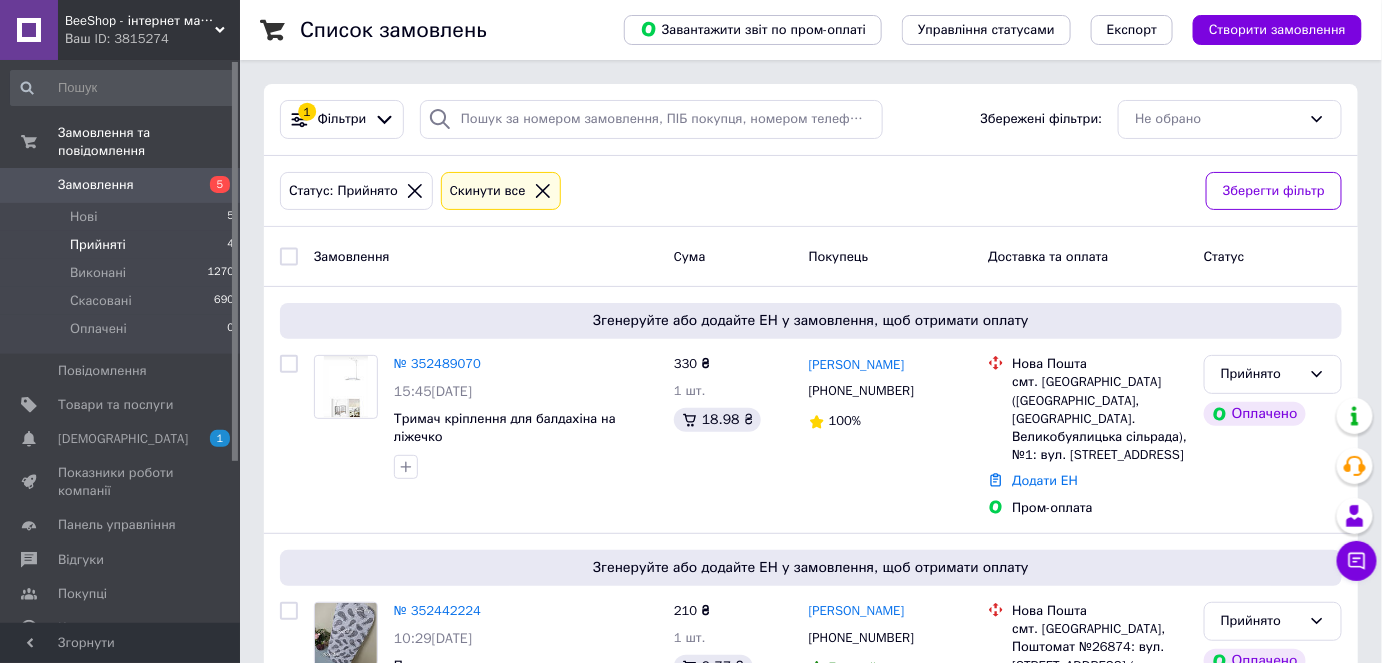 click on "Прийняті" at bounding box center [98, 245] 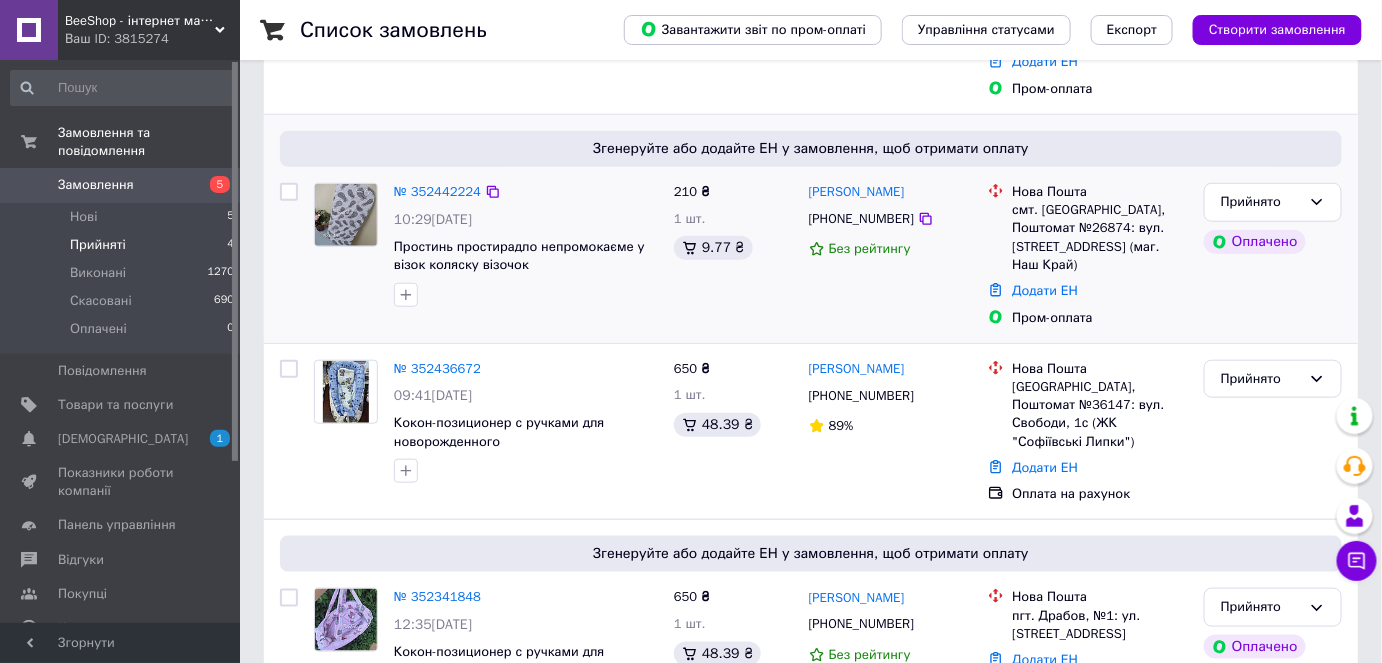 scroll, scrollTop: 469, scrollLeft: 0, axis: vertical 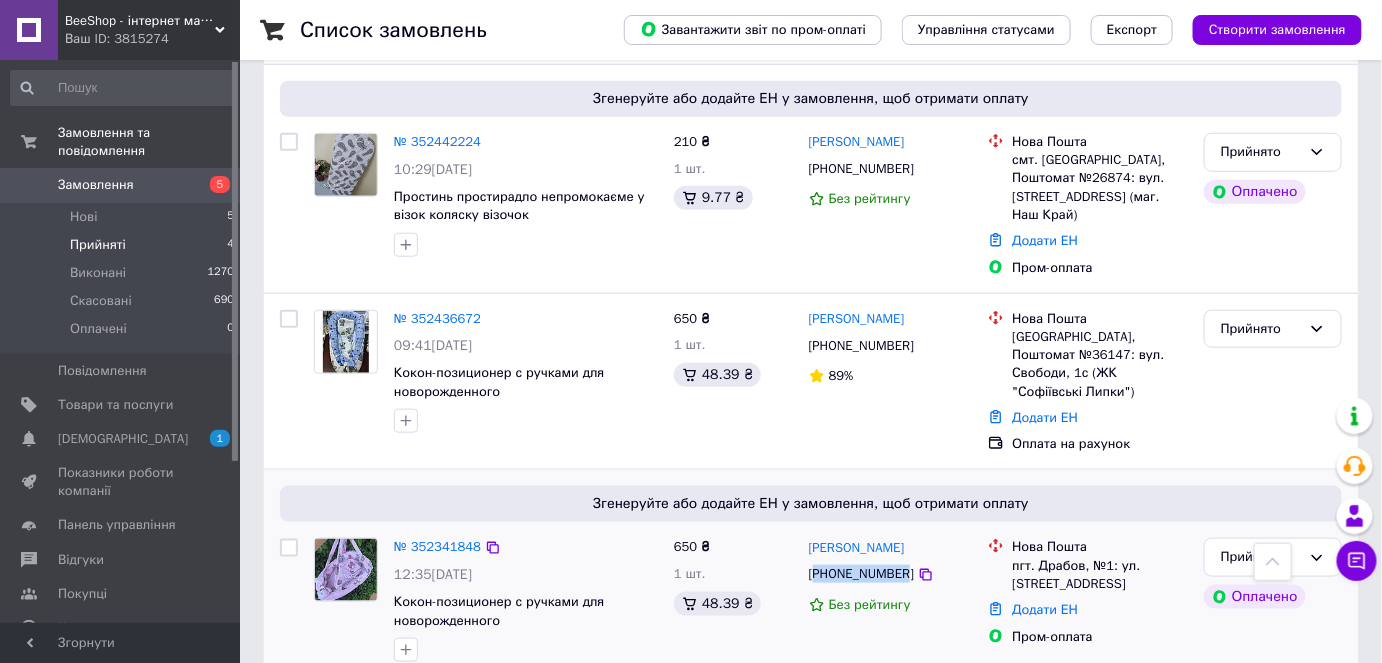 drag, startPoint x: 898, startPoint y: 536, endPoint x: 821, endPoint y: 529, distance: 77.31753 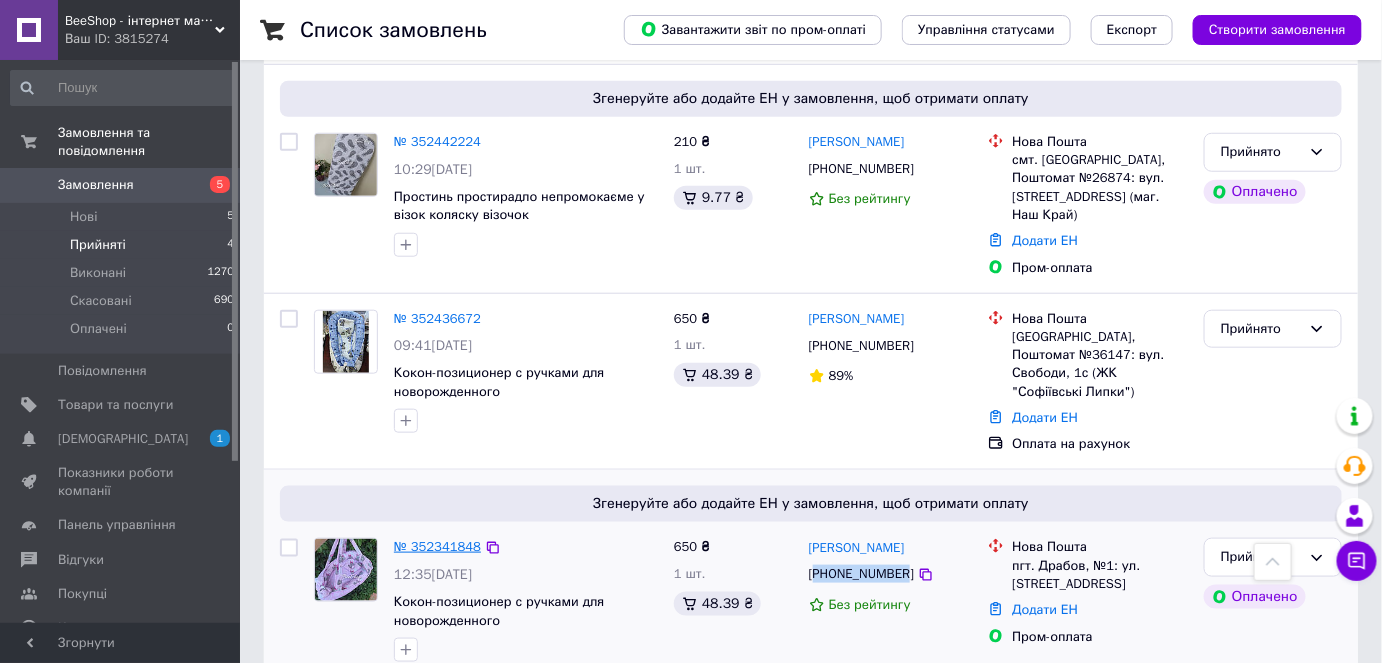 click on "№ 352341848" at bounding box center (437, 546) 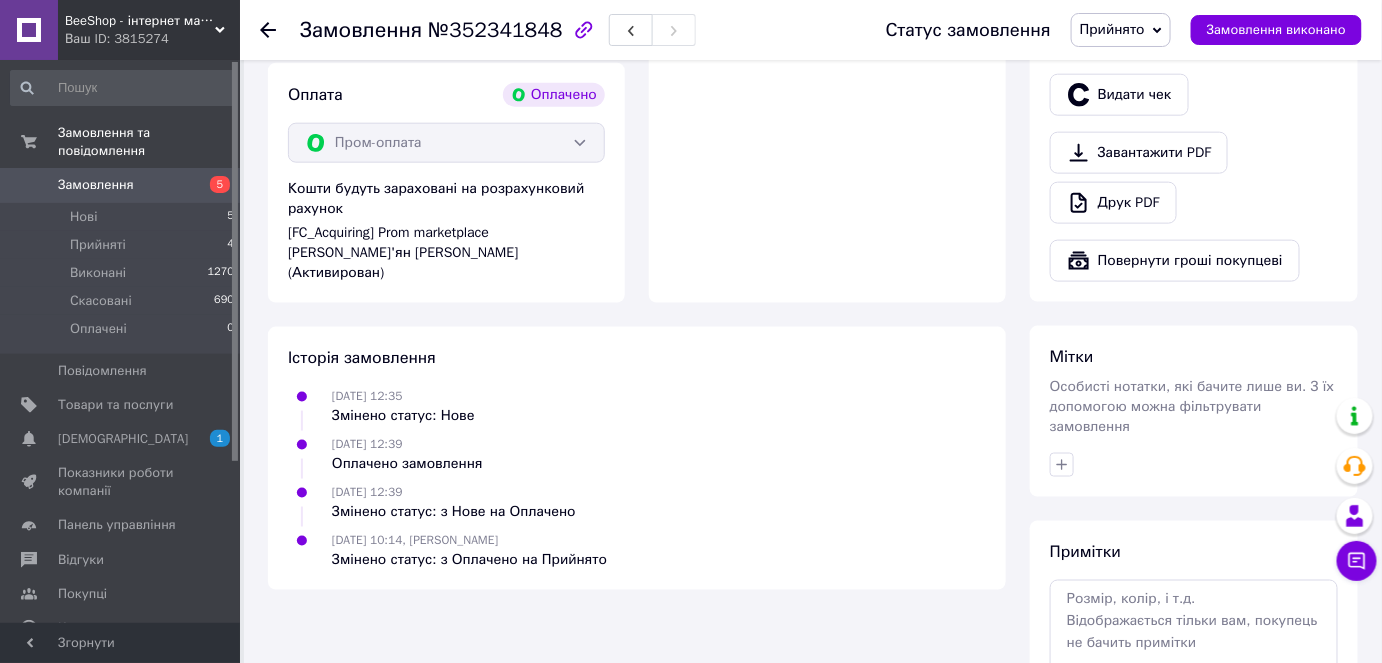 scroll, scrollTop: 727, scrollLeft: 0, axis: vertical 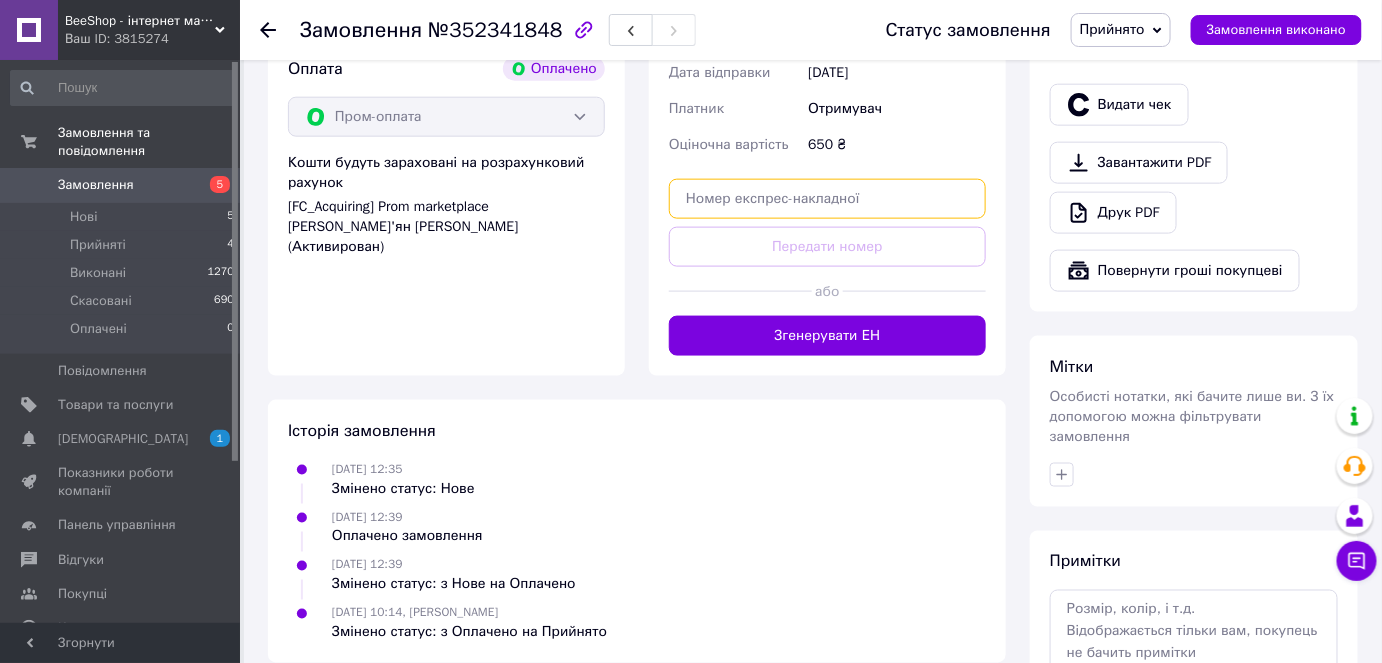 click at bounding box center [827, 199] 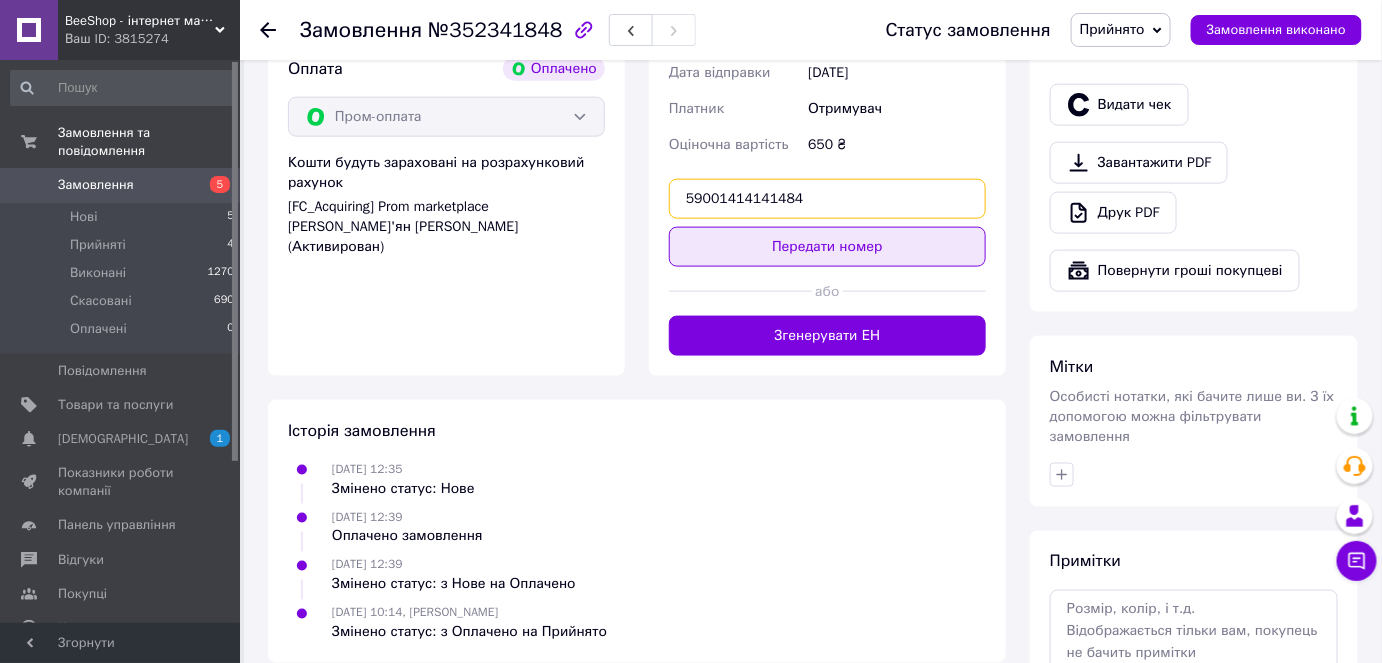 type on "59001414141484" 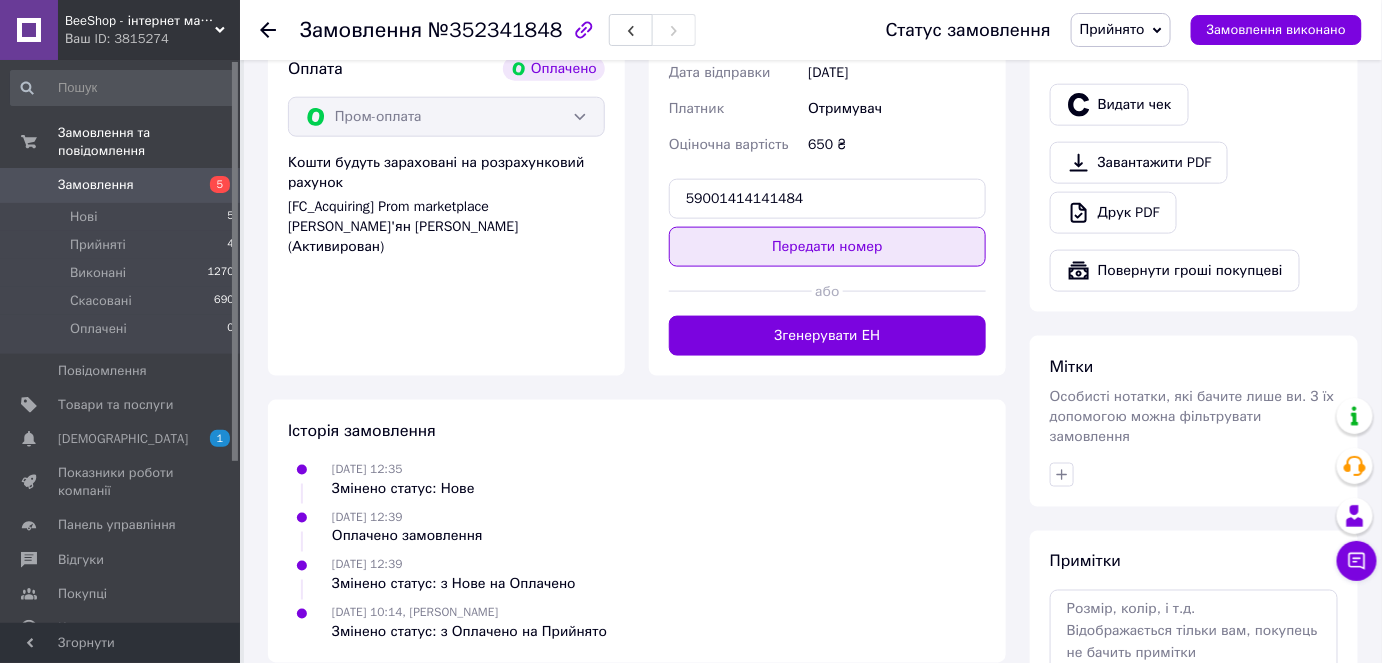 click on "Передати номер" at bounding box center (827, 247) 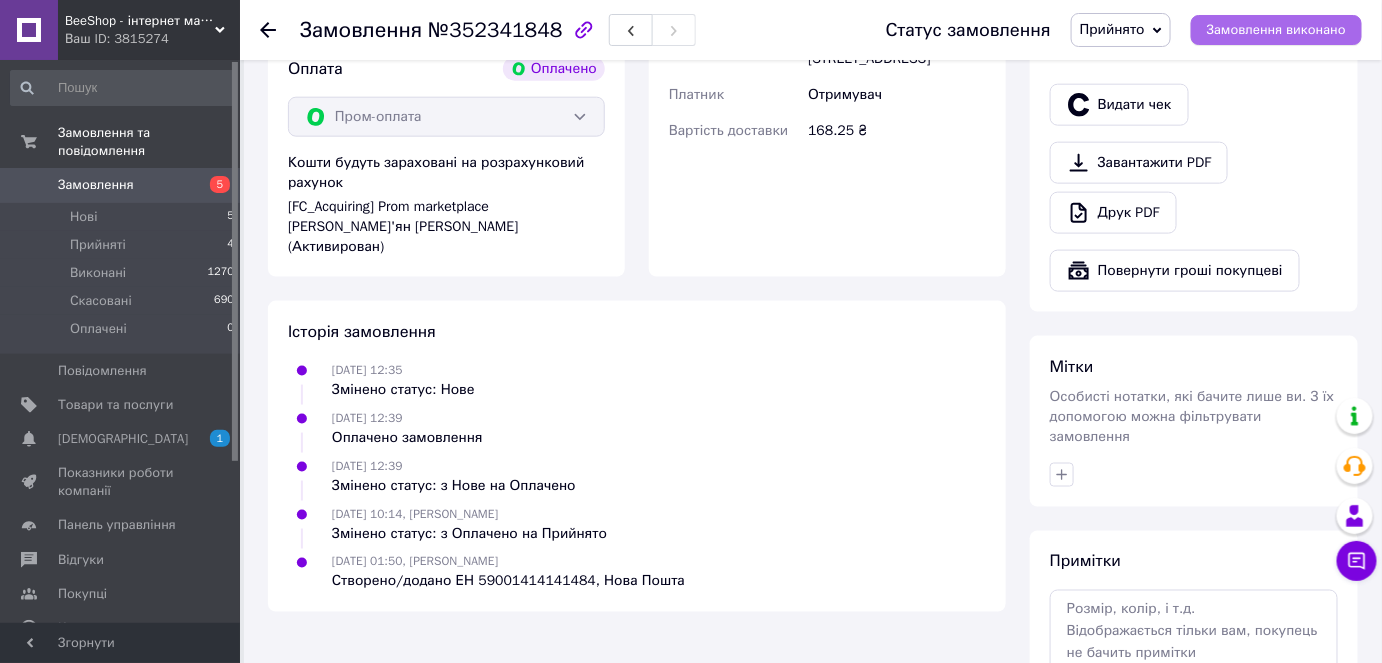 click on "Замовлення виконано" at bounding box center (1276, 30) 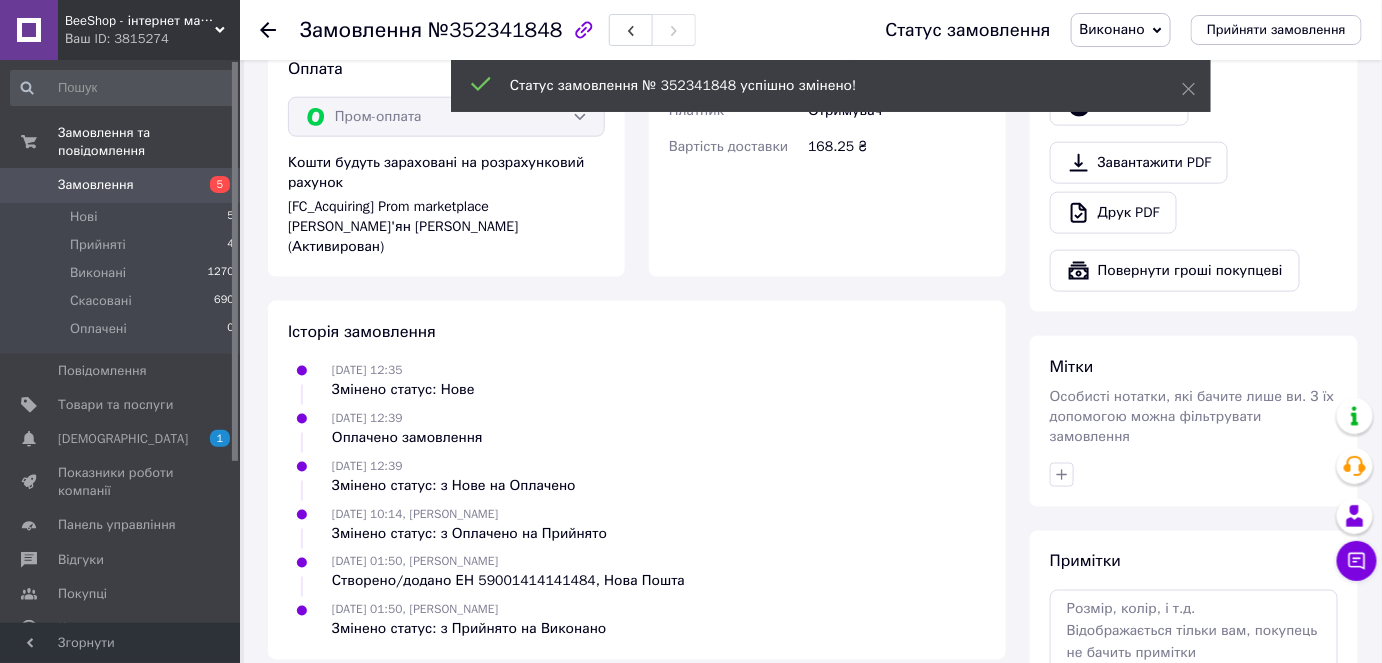 click 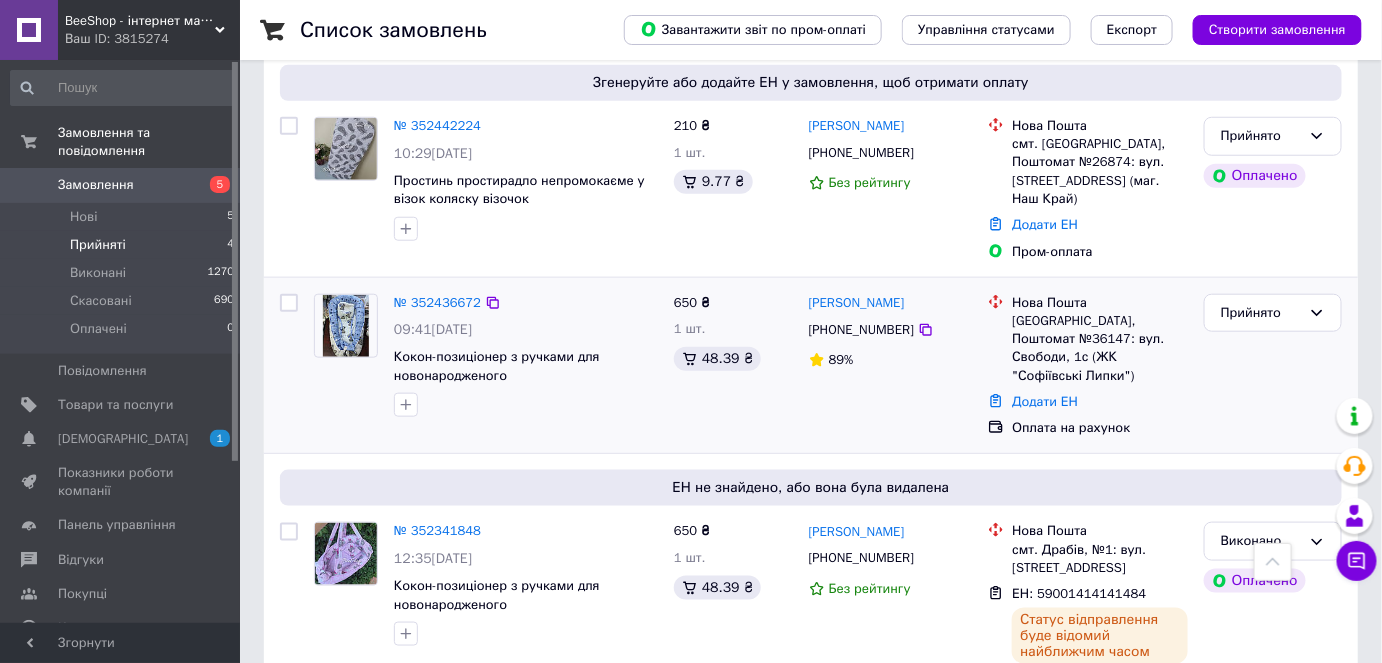 scroll, scrollTop: 512, scrollLeft: 0, axis: vertical 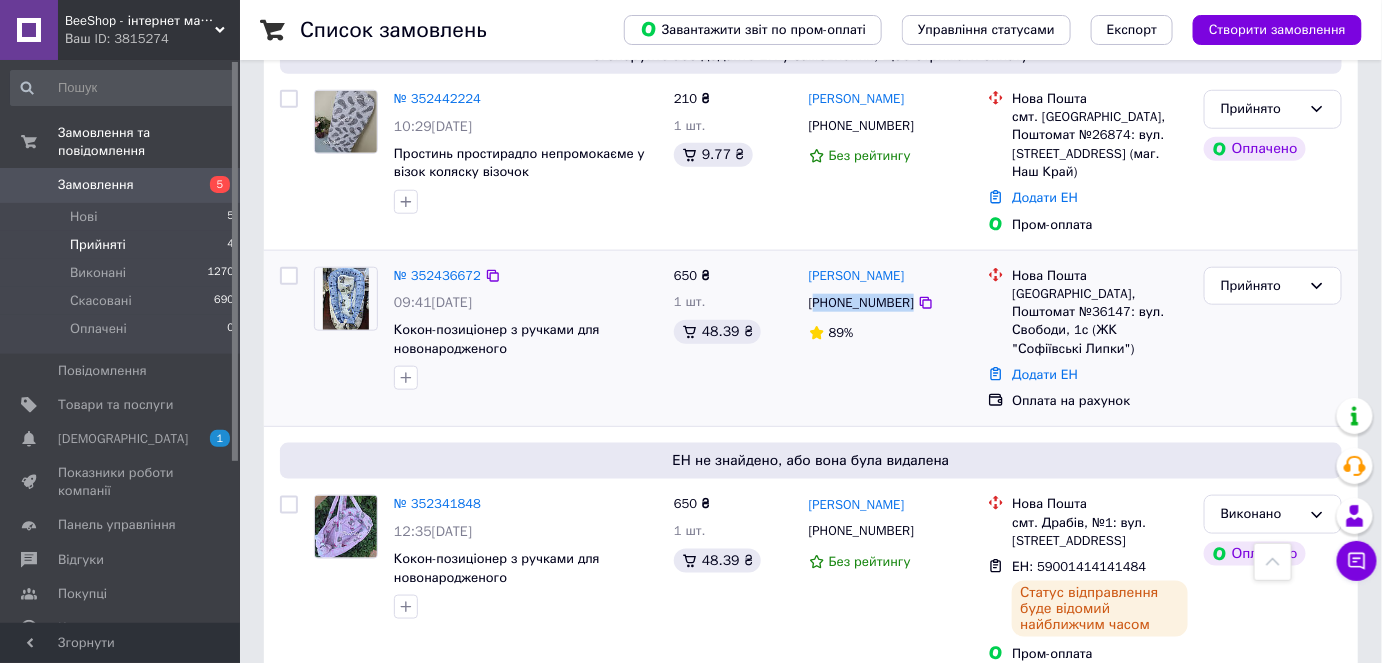 drag, startPoint x: 903, startPoint y: 264, endPoint x: 817, endPoint y: 260, distance: 86.09297 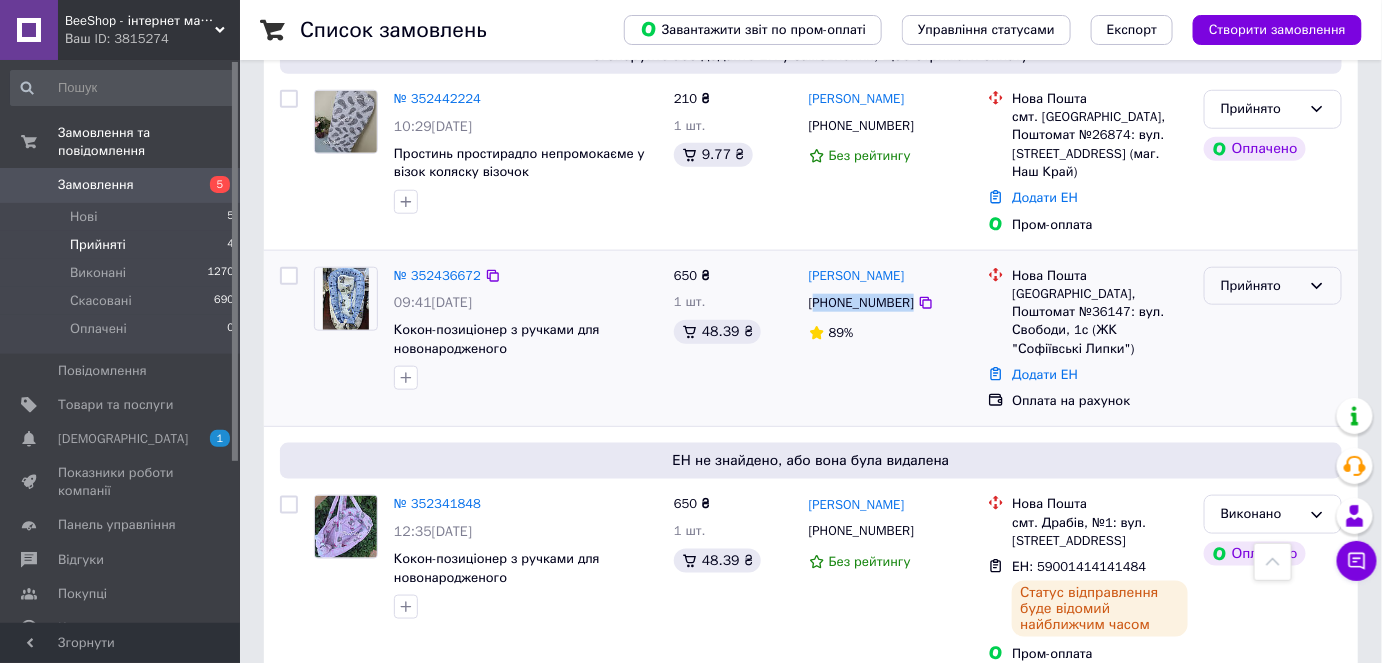 click on "Прийнято" at bounding box center [1261, 286] 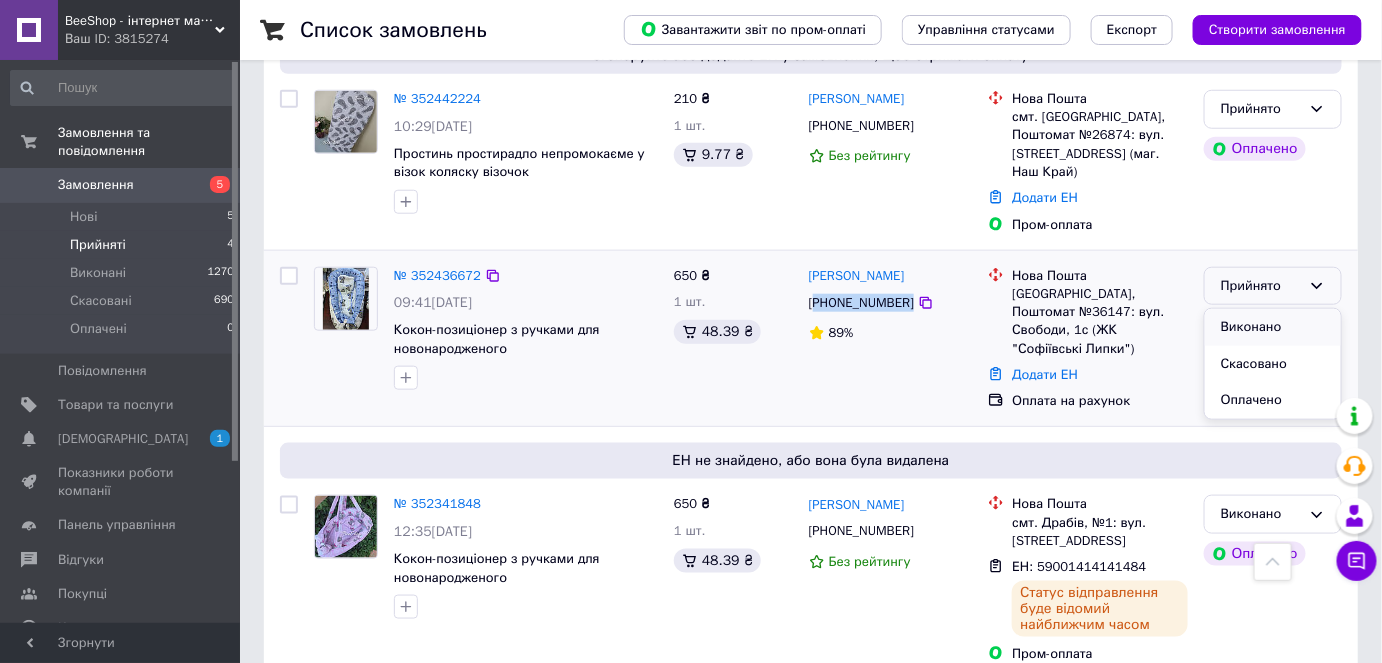 click on "Виконано" at bounding box center [1273, 327] 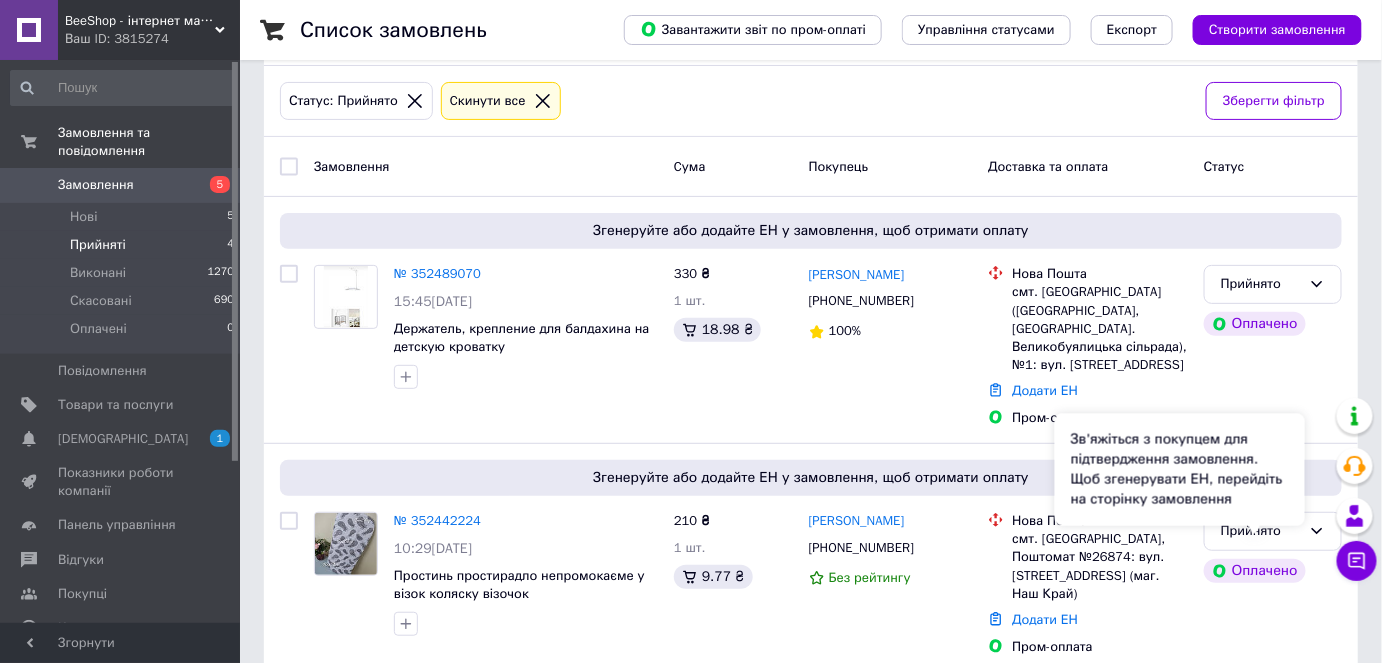 scroll, scrollTop: 58, scrollLeft: 0, axis: vertical 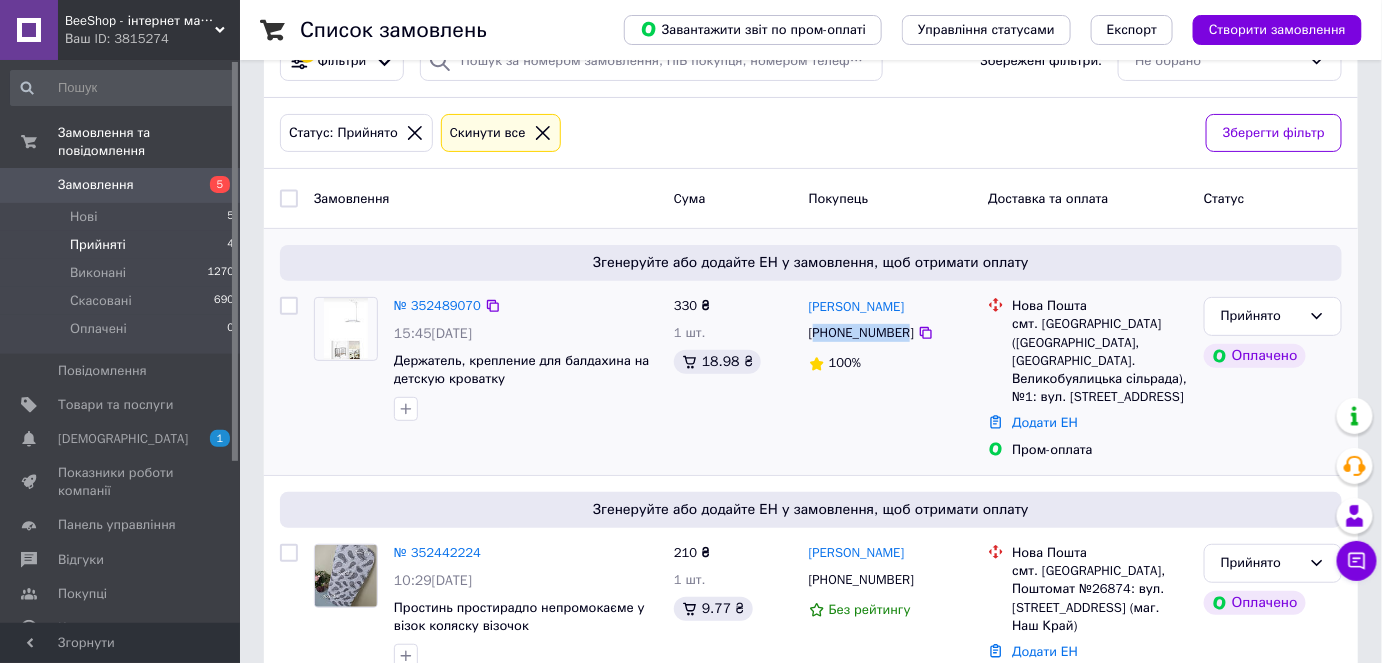 drag, startPoint x: 898, startPoint y: 327, endPoint x: 817, endPoint y: 321, distance: 81.22192 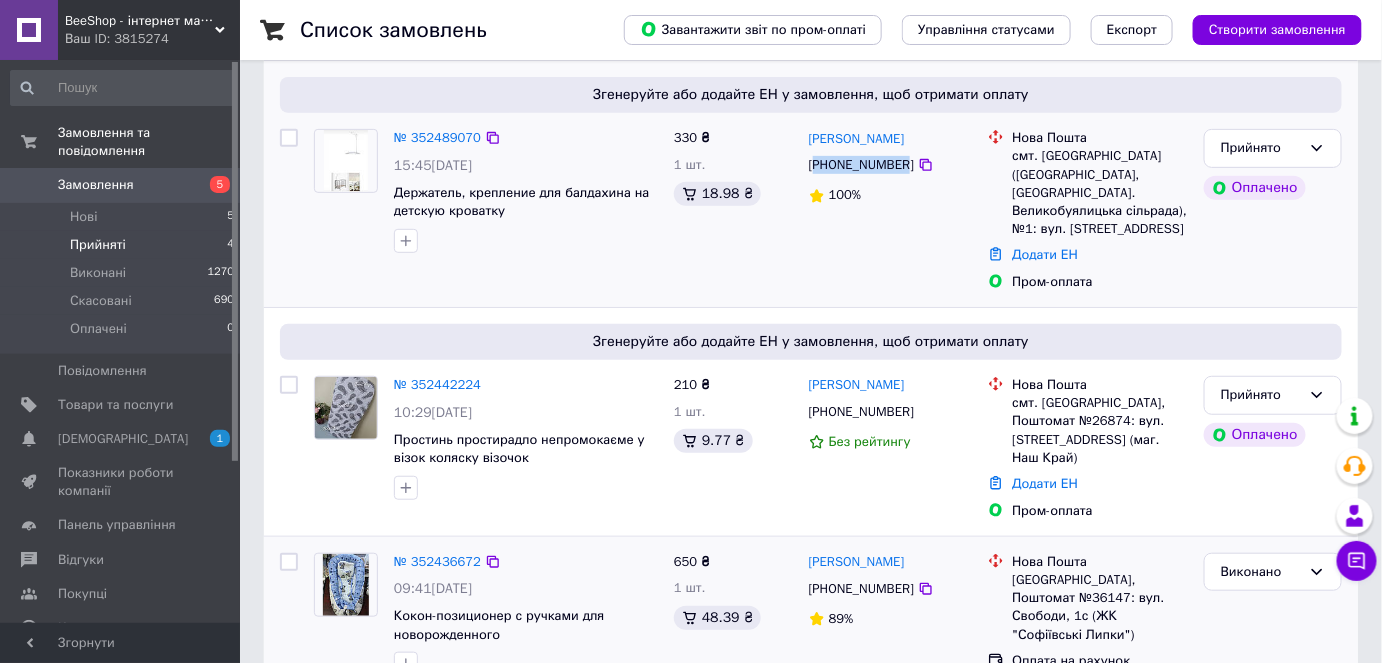 scroll, scrollTop: 240, scrollLeft: 0, axis: vertical 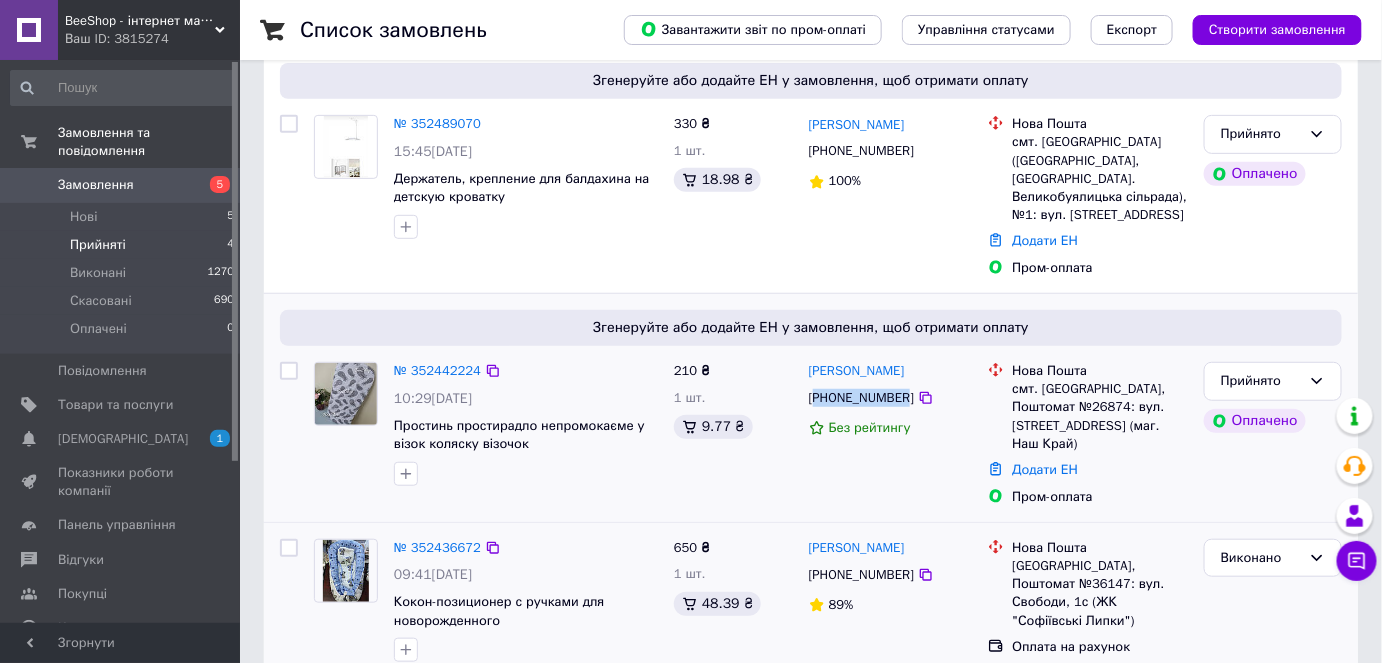 drag, startPoint x: 899, startPoint y: 383, endPoint x: 817, endPoint y: 375, distance: 82.38932 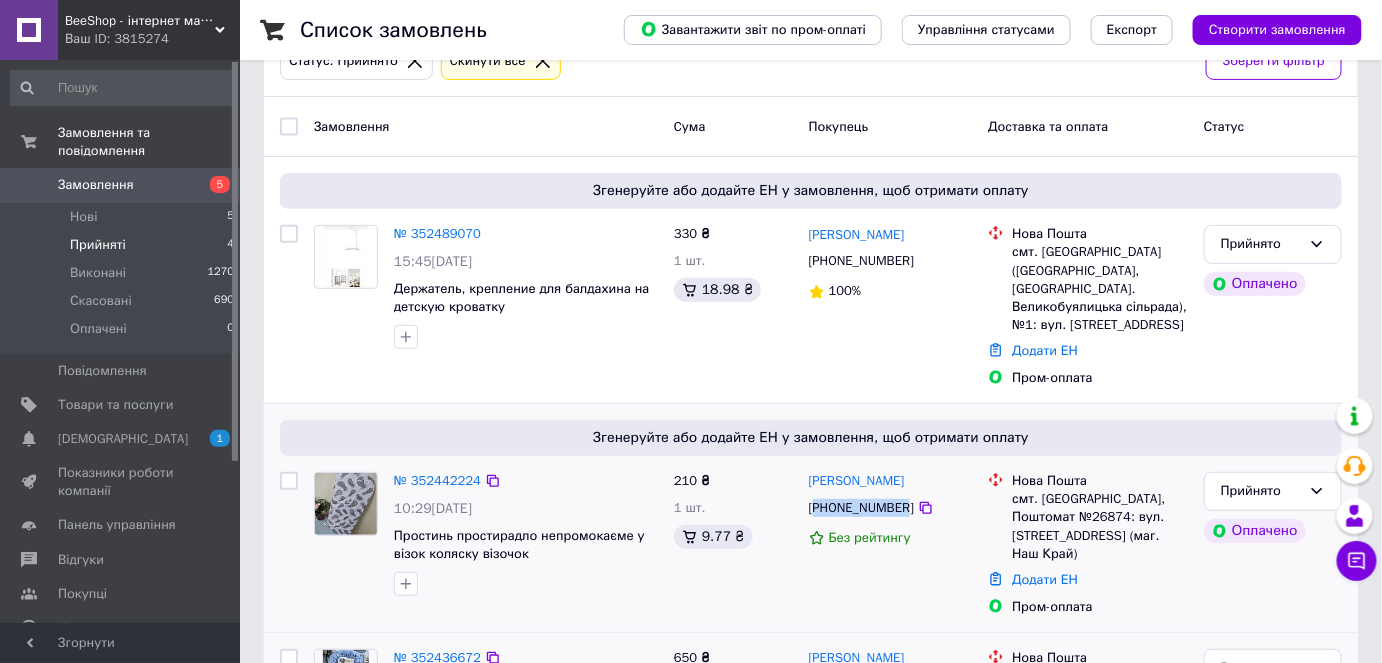 scroll, scrollTop: 240, scrollLeft: 0, axis: vertical 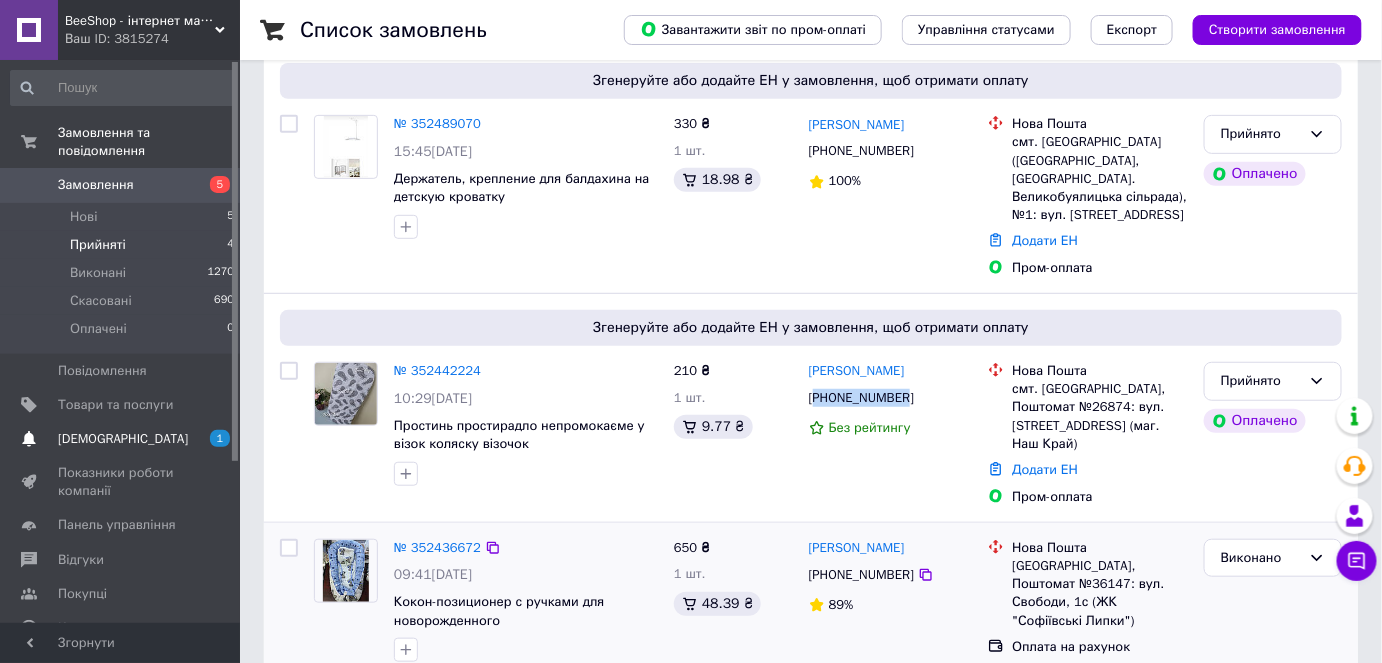 click on "Сповіщення 1 0" at bounding box center [123, 439] 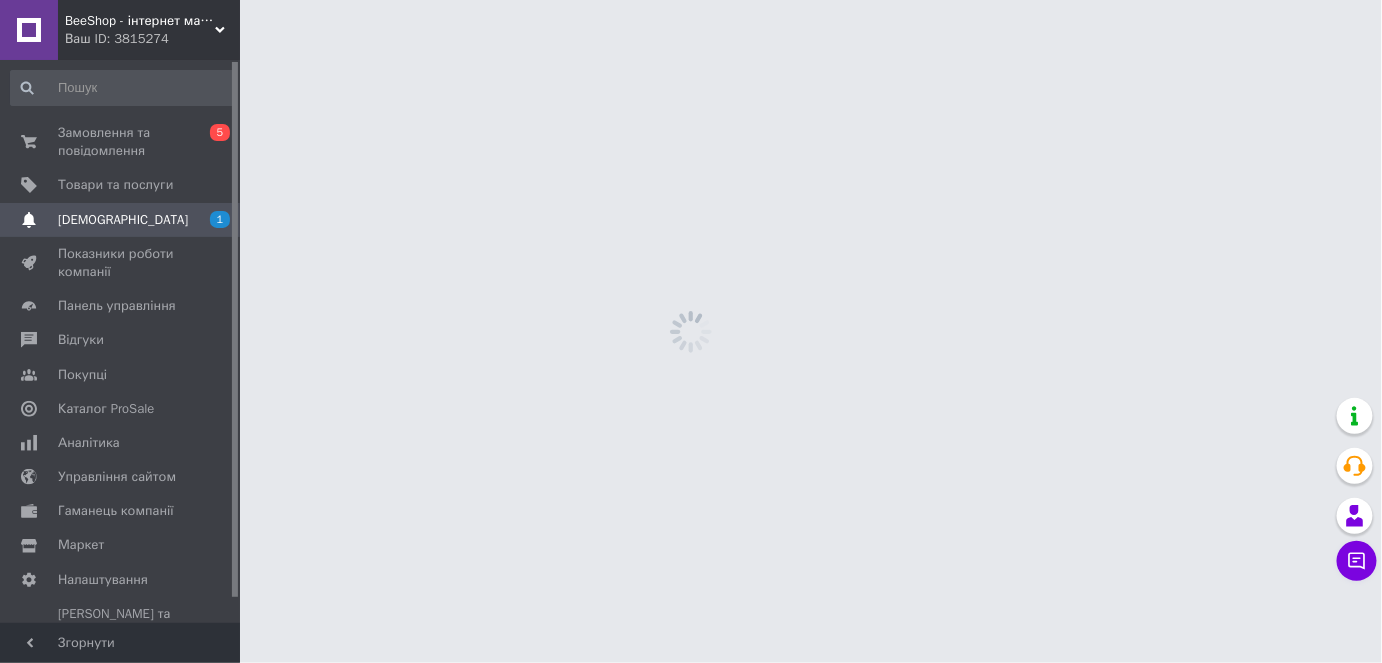 scroll, scrollTop: 0, scrollLeft: 0, axis: both 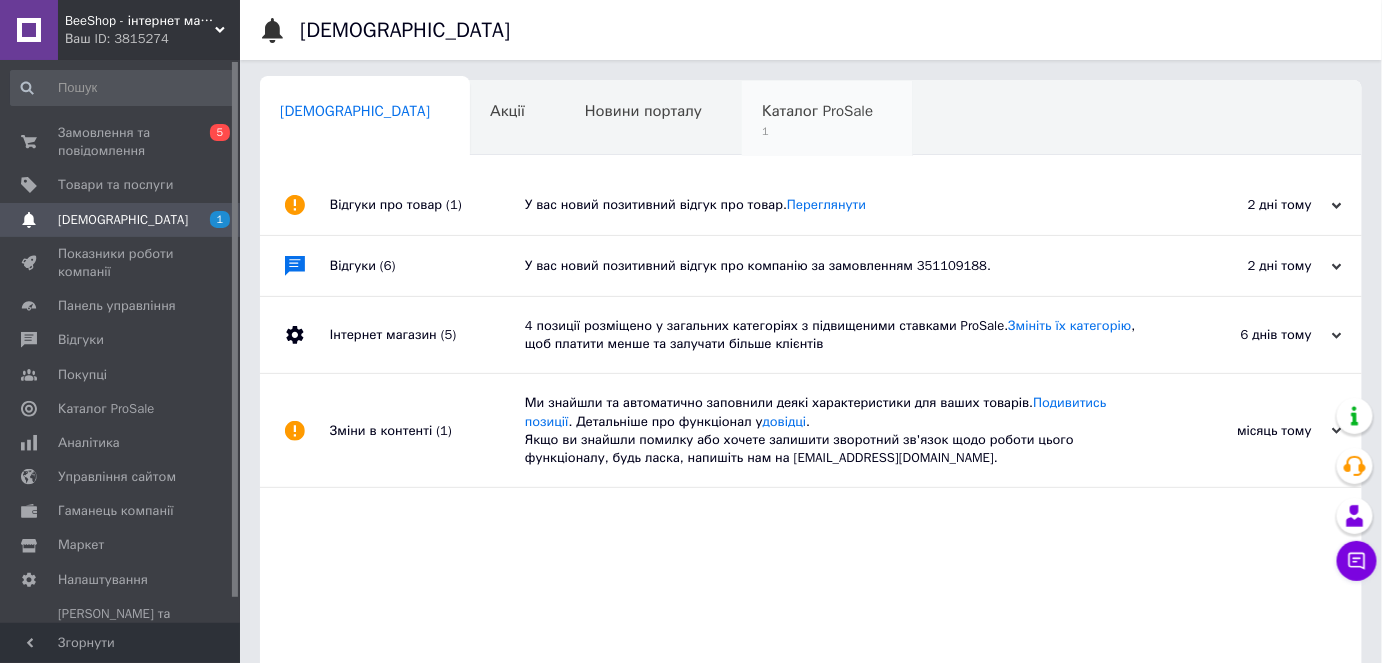 click on "1" at bounding box center (817, 131) 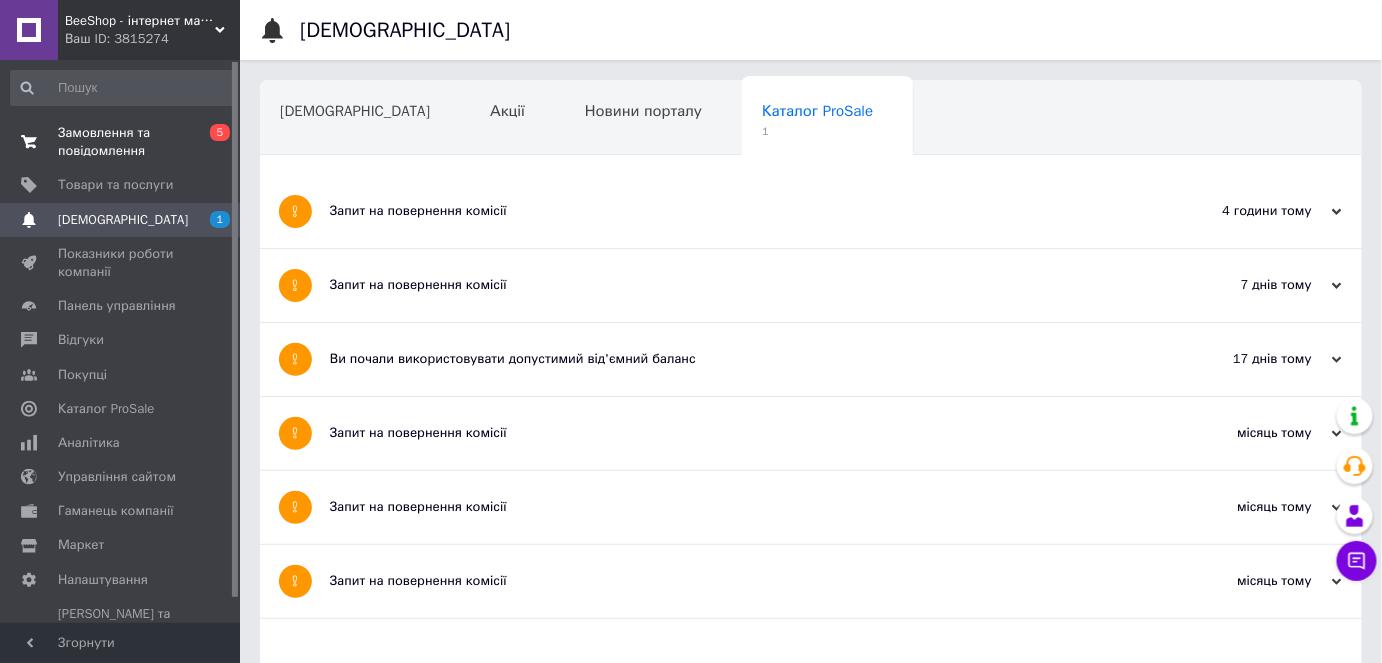 click on "Замовлення та повідомлення" at bounding box center [121, 142] 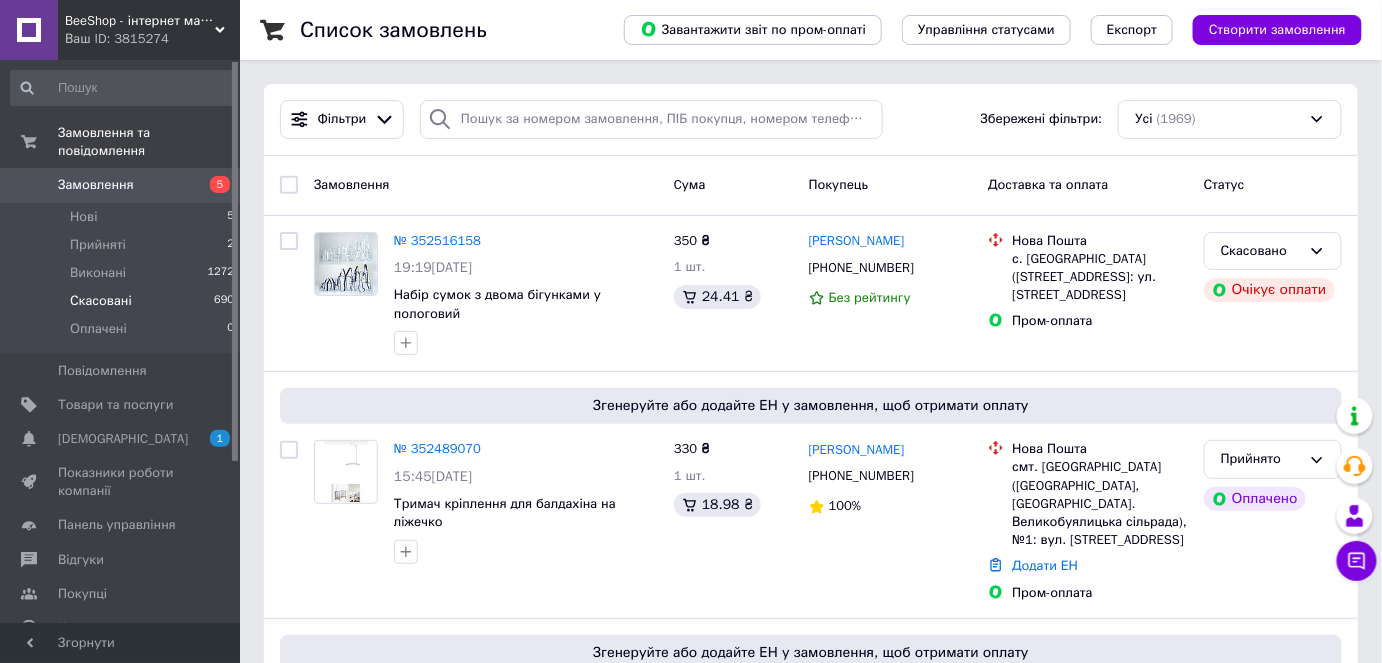 click on "Скасовані" at bounding box center (101, 301) 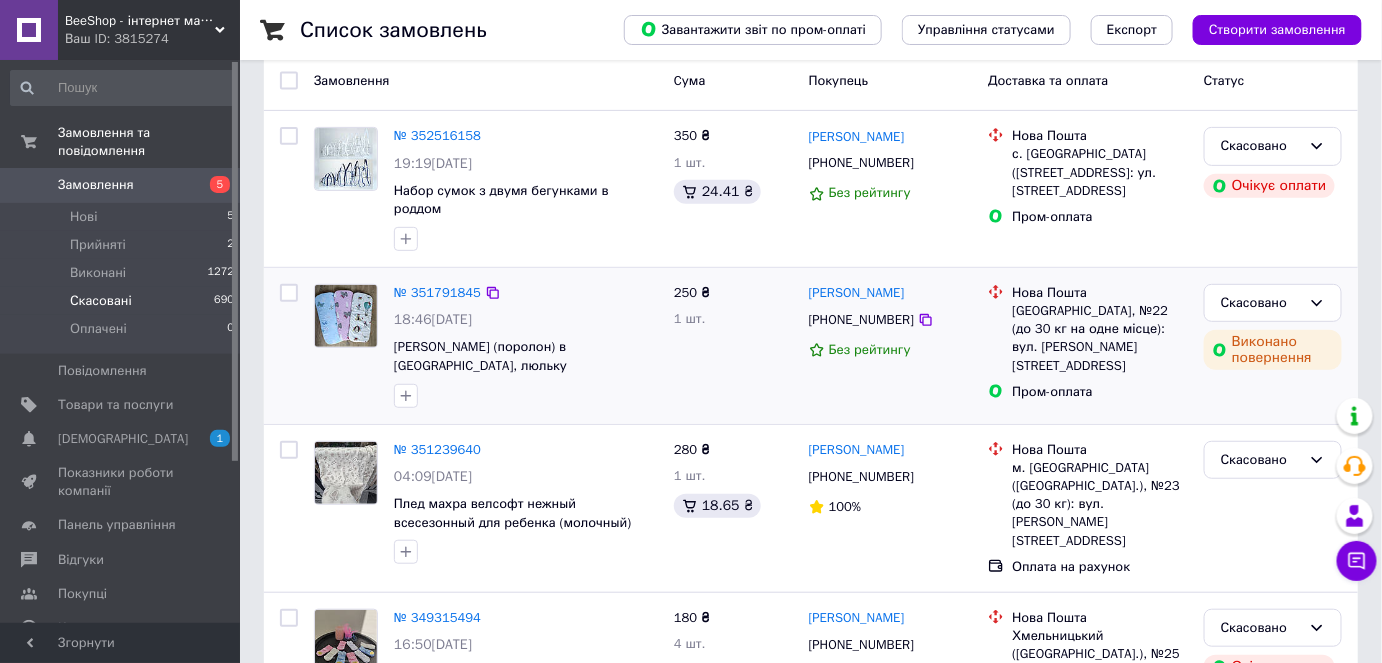 scroll, scrollTop: 0, scrollLeft: 0, axis: both 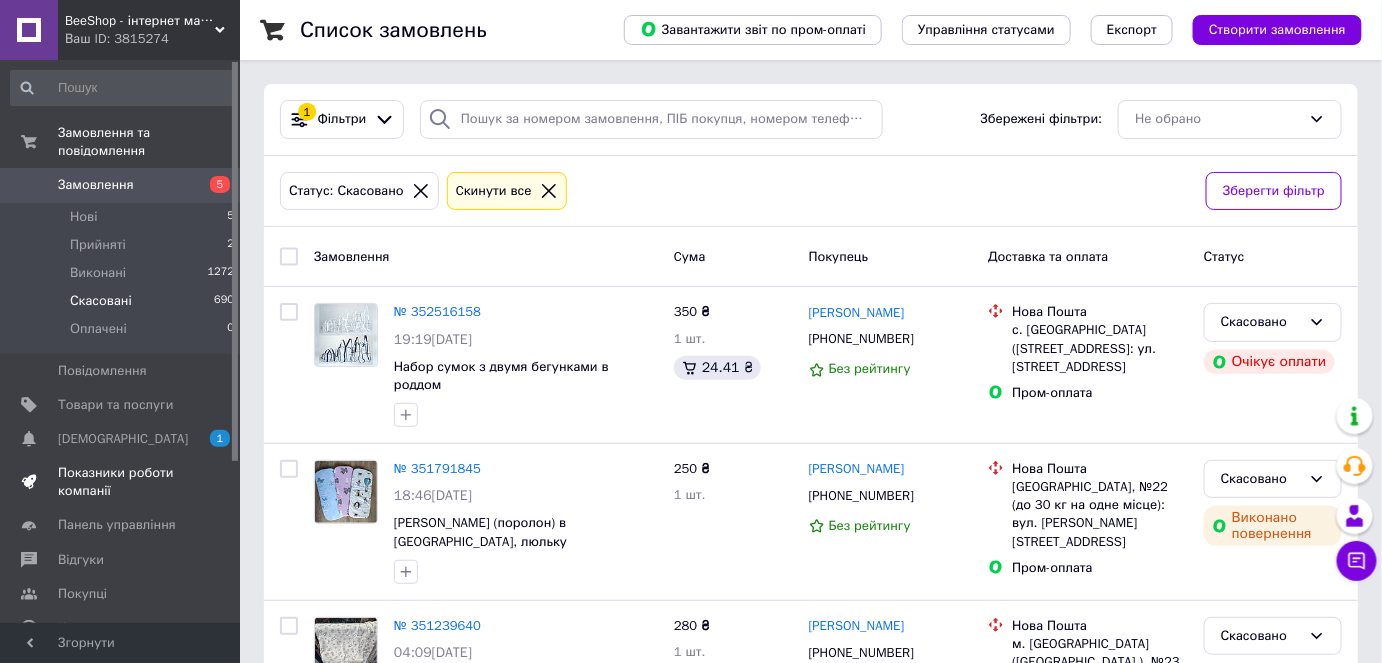click on "Показники роботи компанії" at bounding box center [121, 482] 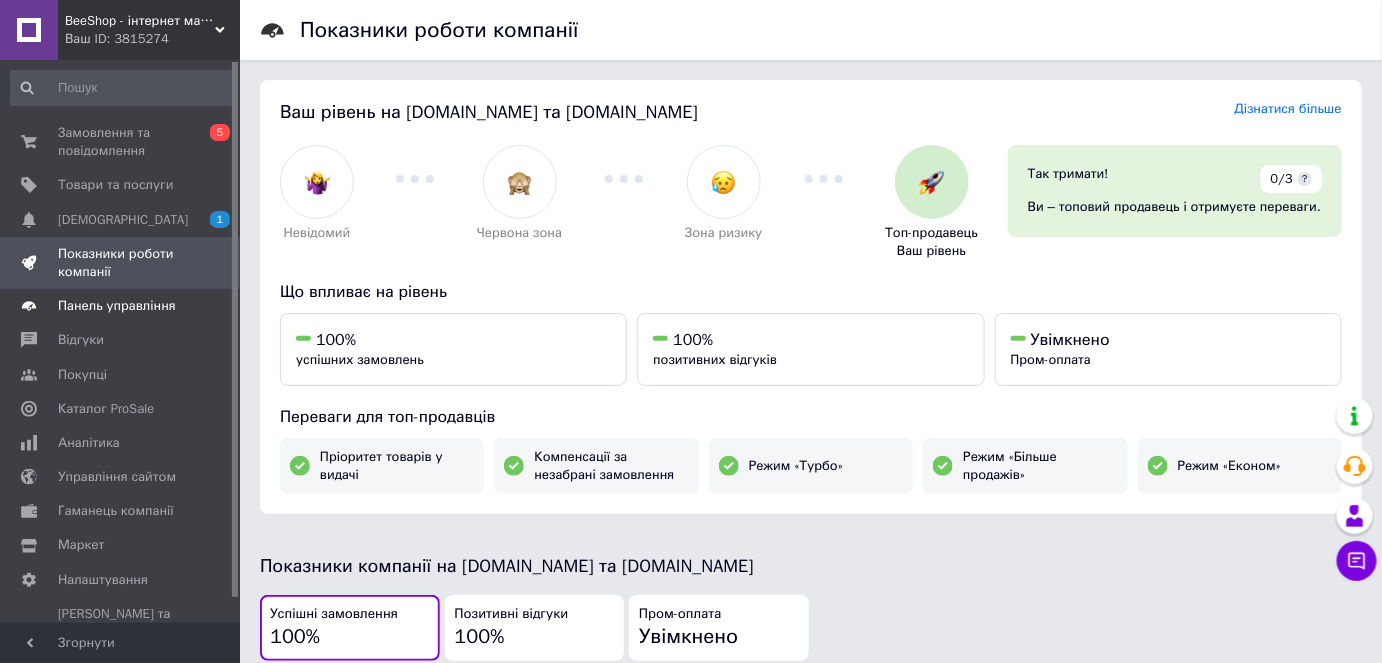 click on "Панель управління" at bounding box center (117, 306) 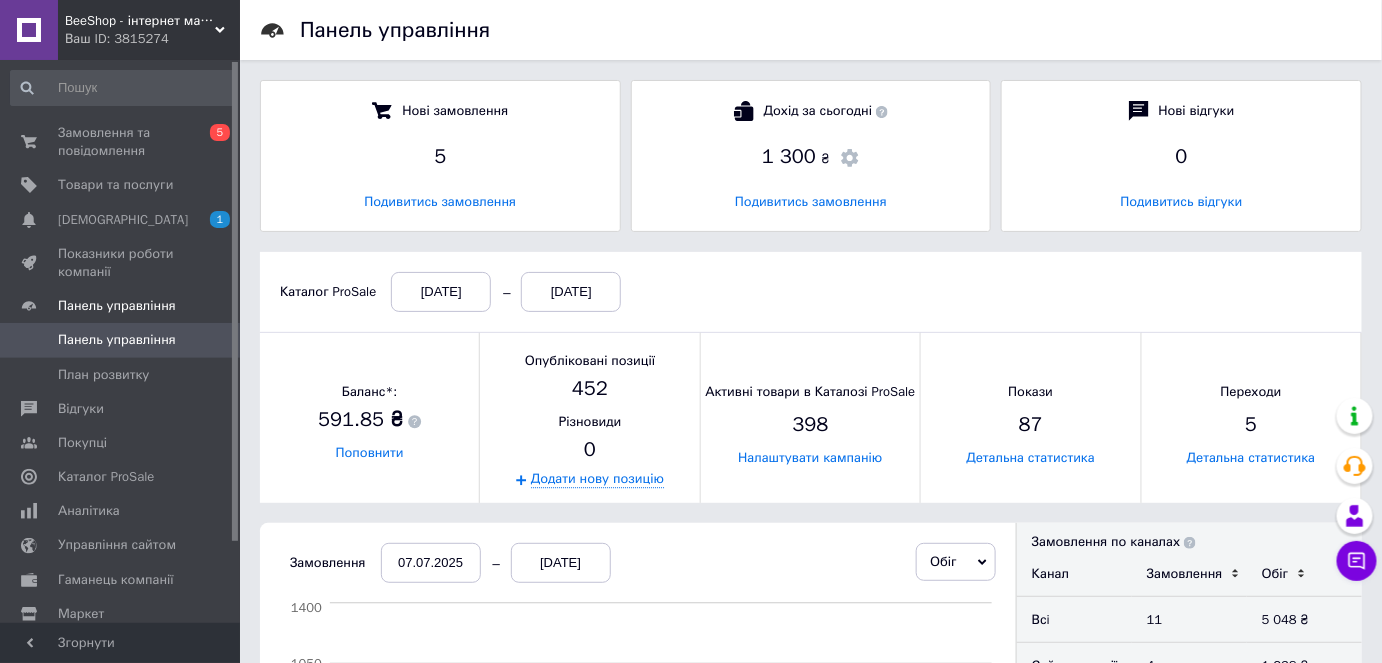 scroll, scrollTop: 9, scrollLeft: 10, axis: both 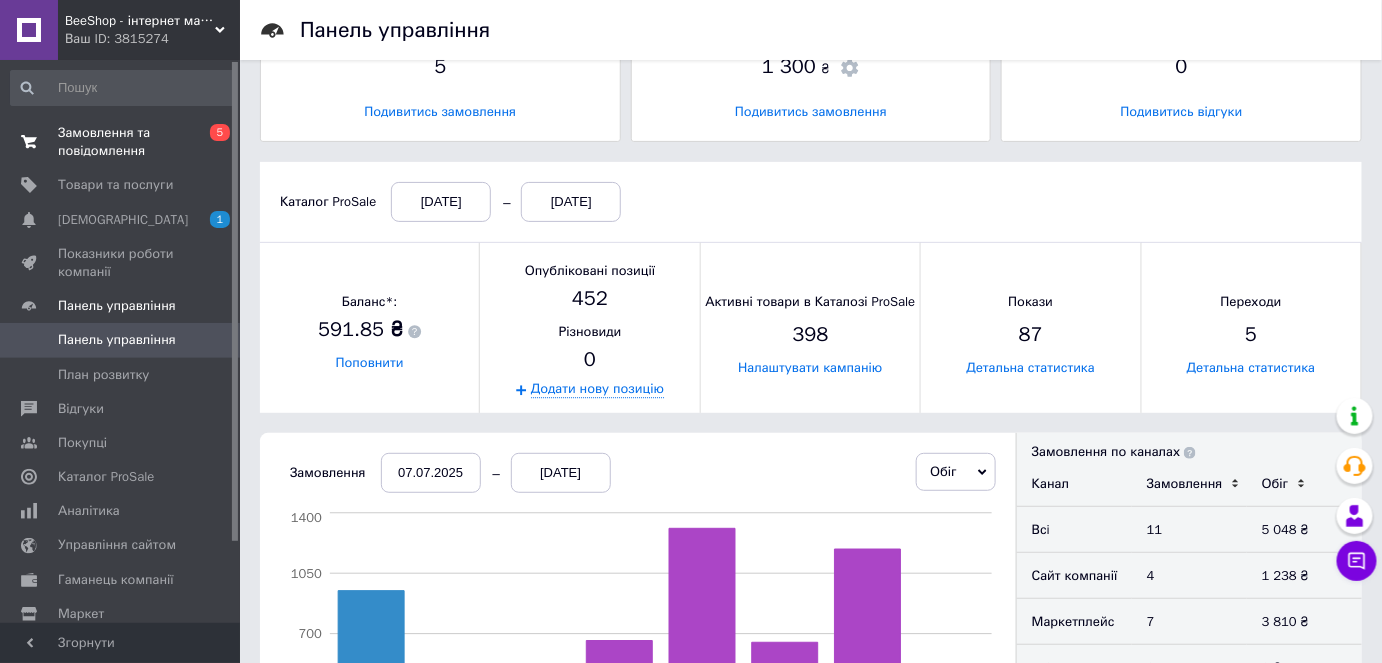 click on "Замовлення та повідомлення" at bounding box center [121, 142] 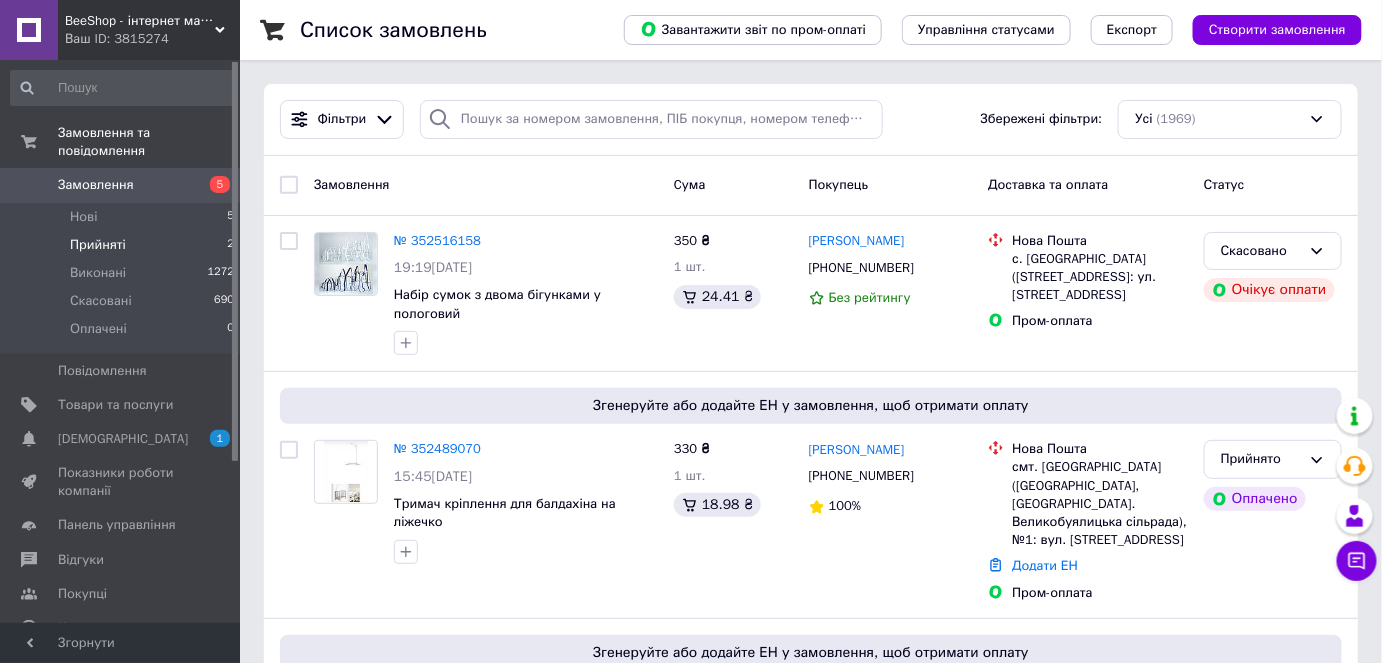 click on "Прийняті" at bounding box center (98, 245) 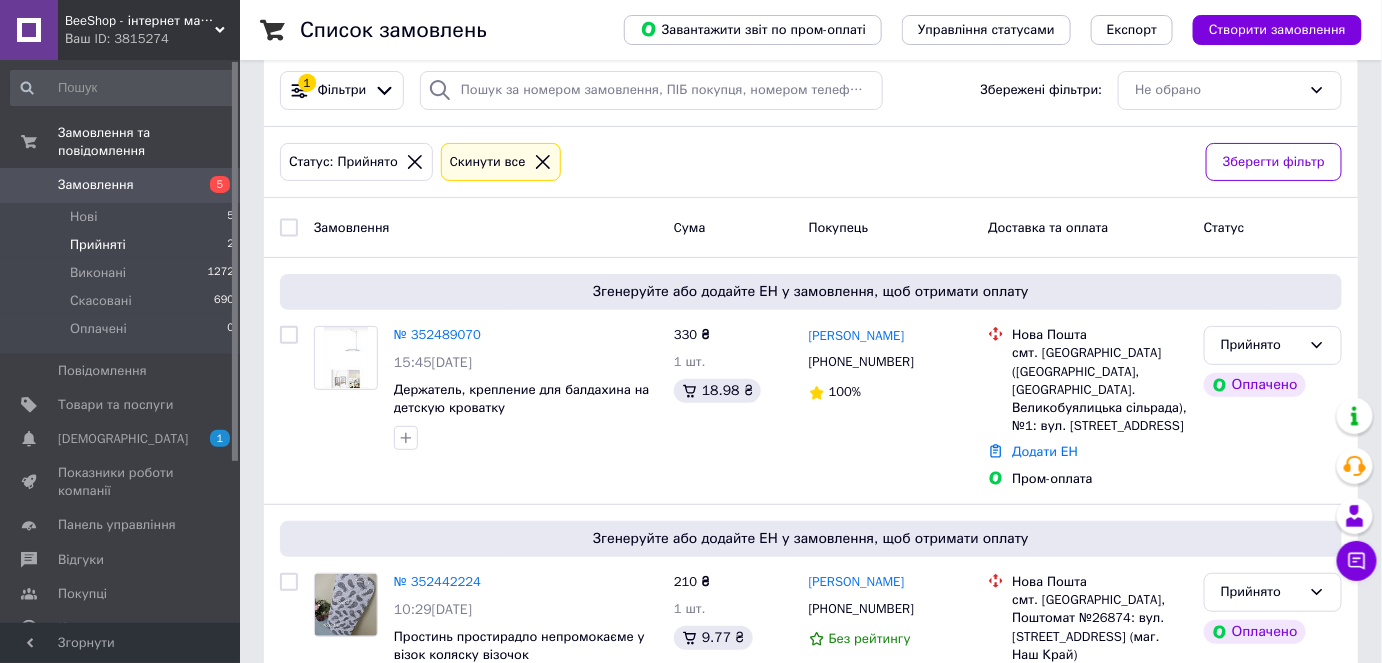scroll, scrollTop: 0, scrollLeft: 0, axis: both 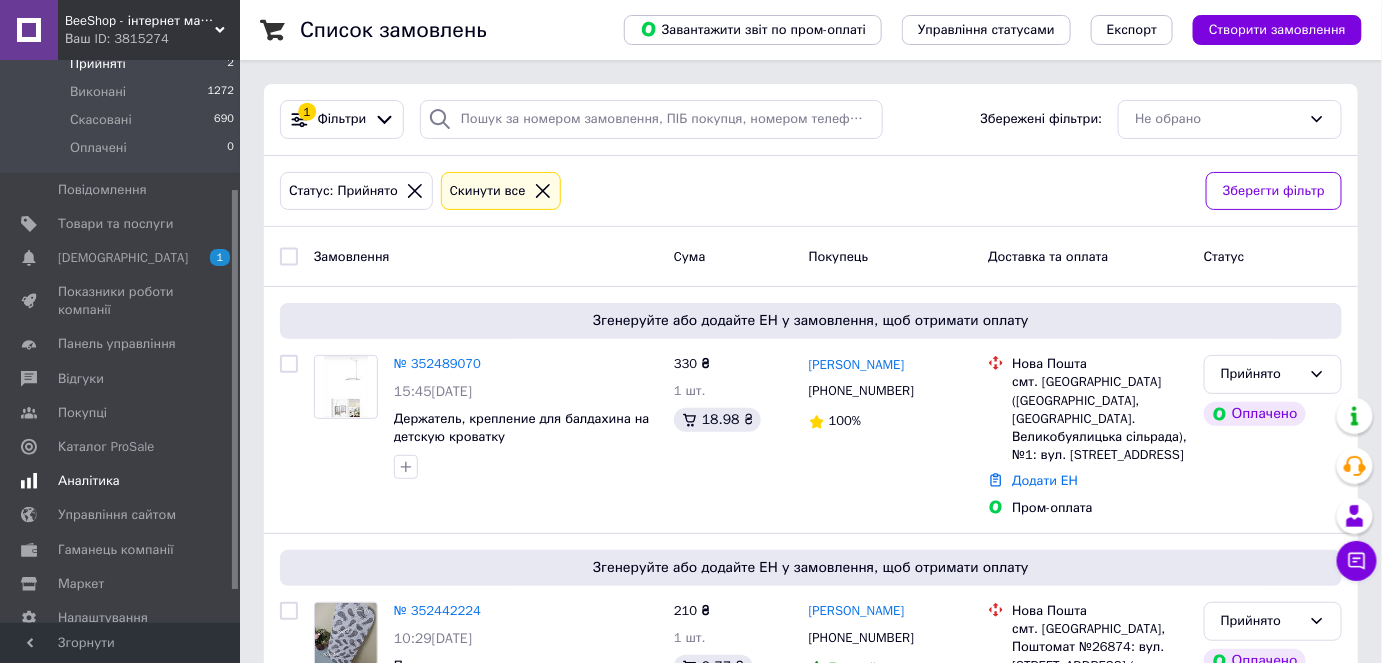 click on "Аналітика" at bounding box center (89, 481) 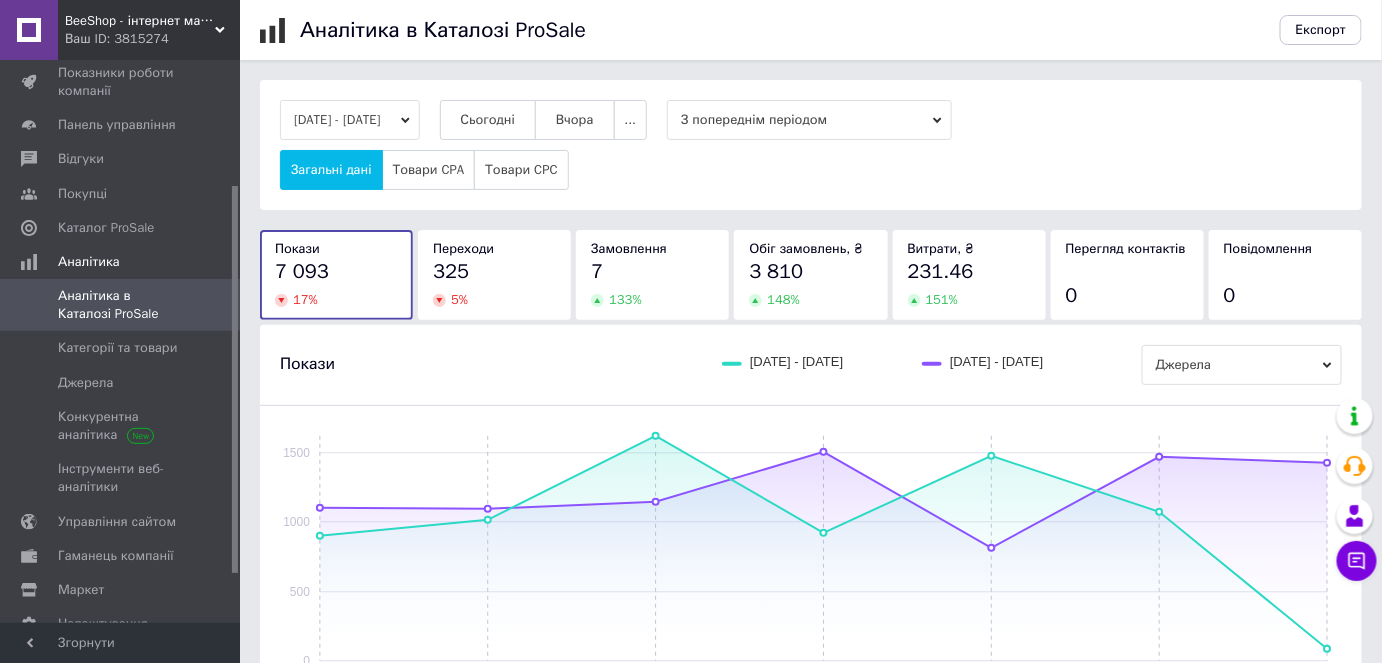 click on "231.46" at bounding box center [969, 272] 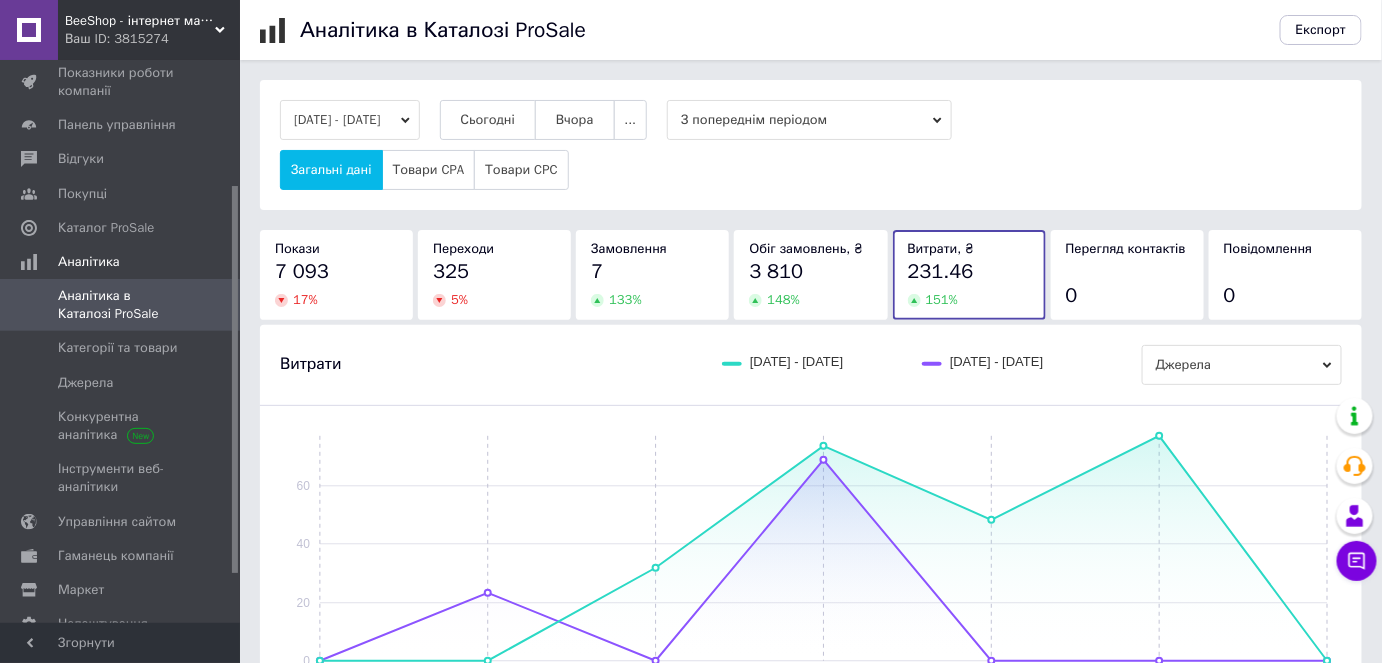 click on "08.07.2025 - 14.07.2025" at bounding box center (350, 120) 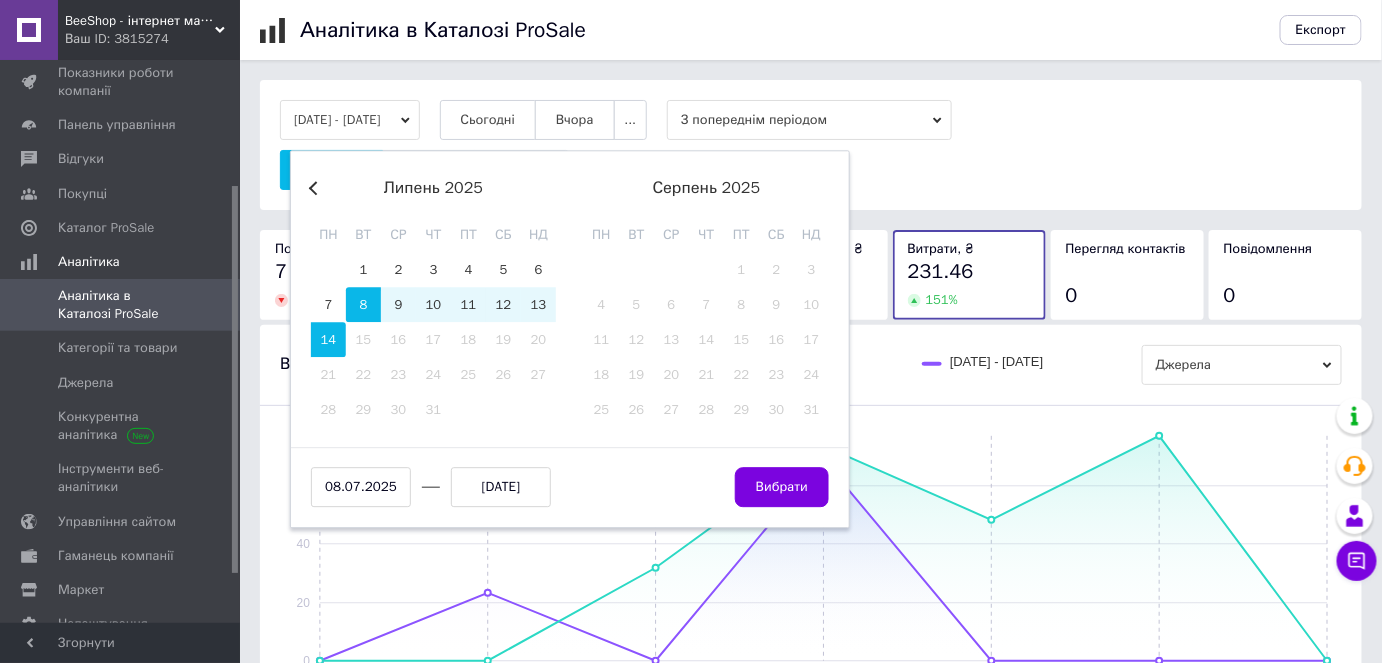 click on "Previous Month липень 2025 пн вт ср чт пт сб нд 30 1 2 3 4 5 6 7 8 9 10 11 12 13 14 15 16 17 18 19 20 21 22 23 24 25 26 27 28 29 30 31 серпень 2025 пн вт ср чт пт сб нд 1 2 3 4 5 6 7 8 9 10 11 12 13 14 15 16 17 18 19 20 21 22 23 24 25 26 27 28 29 30 31 08.07.2025 14.07.2025 Вибрати" at bounding box center (570, 339) 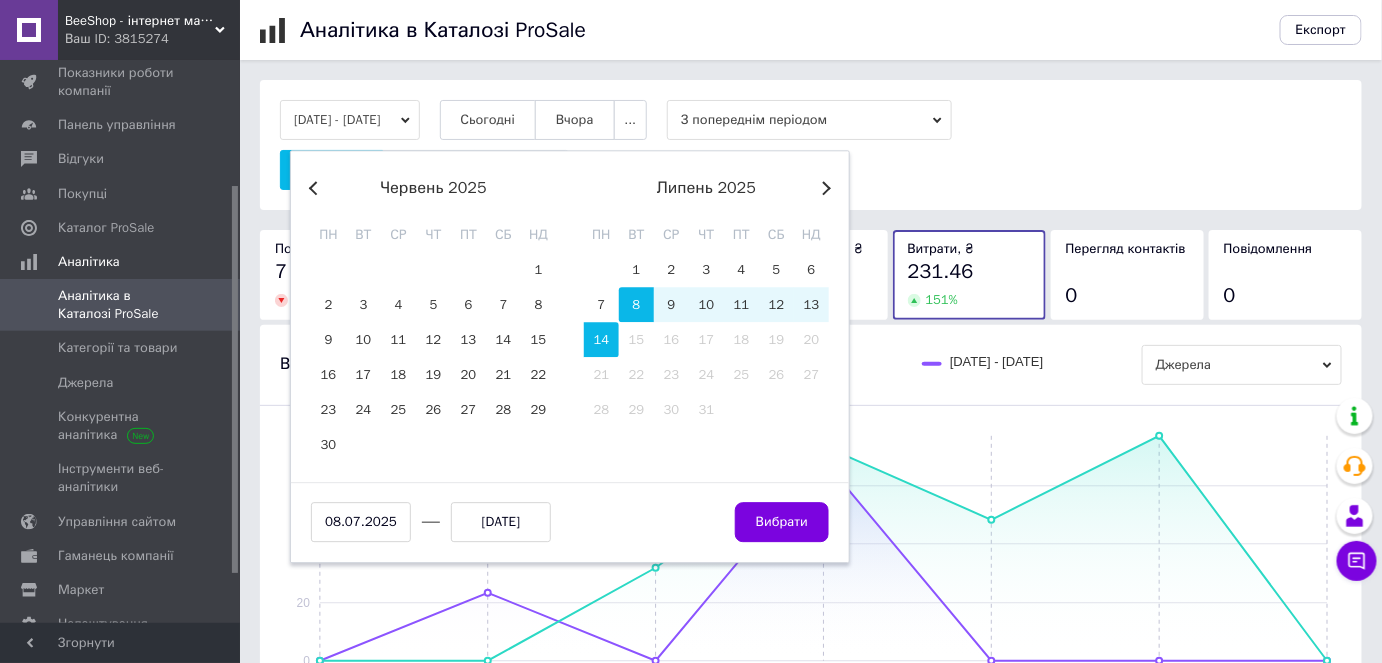 click on "Previous Month" at bounding box center [316, 188] 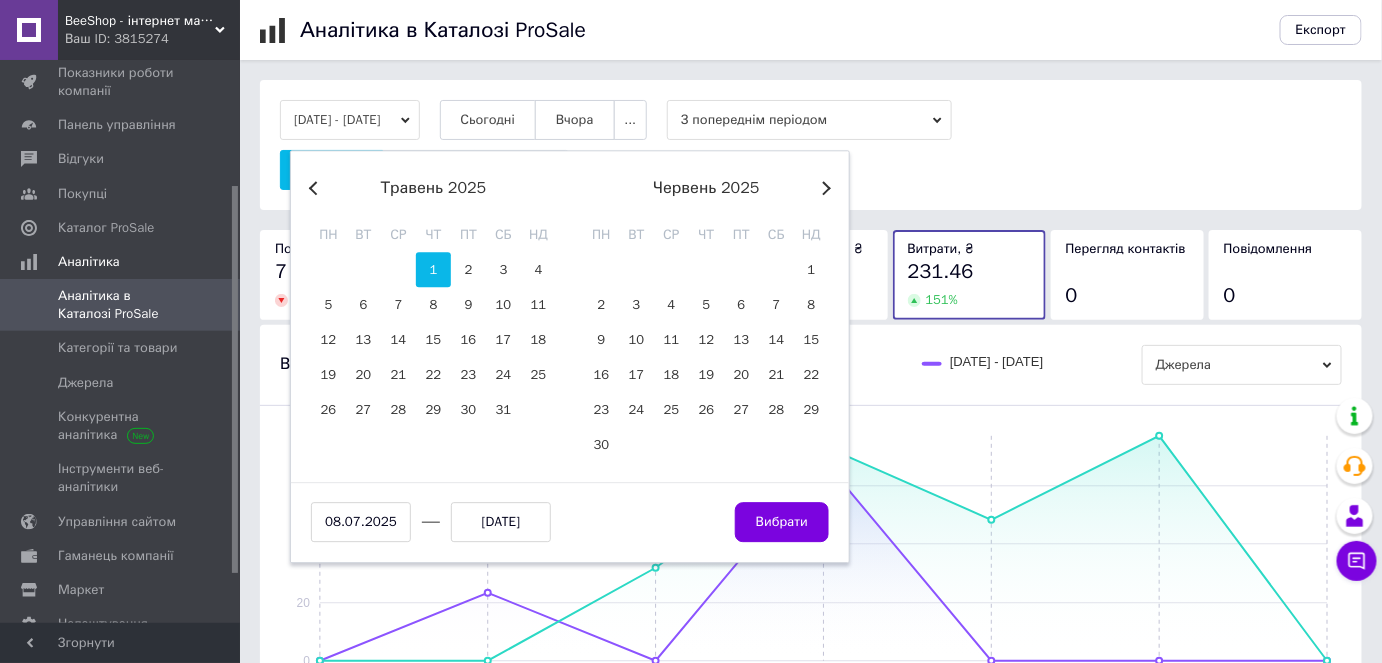 click on "1" at bounding box center [433, 269] 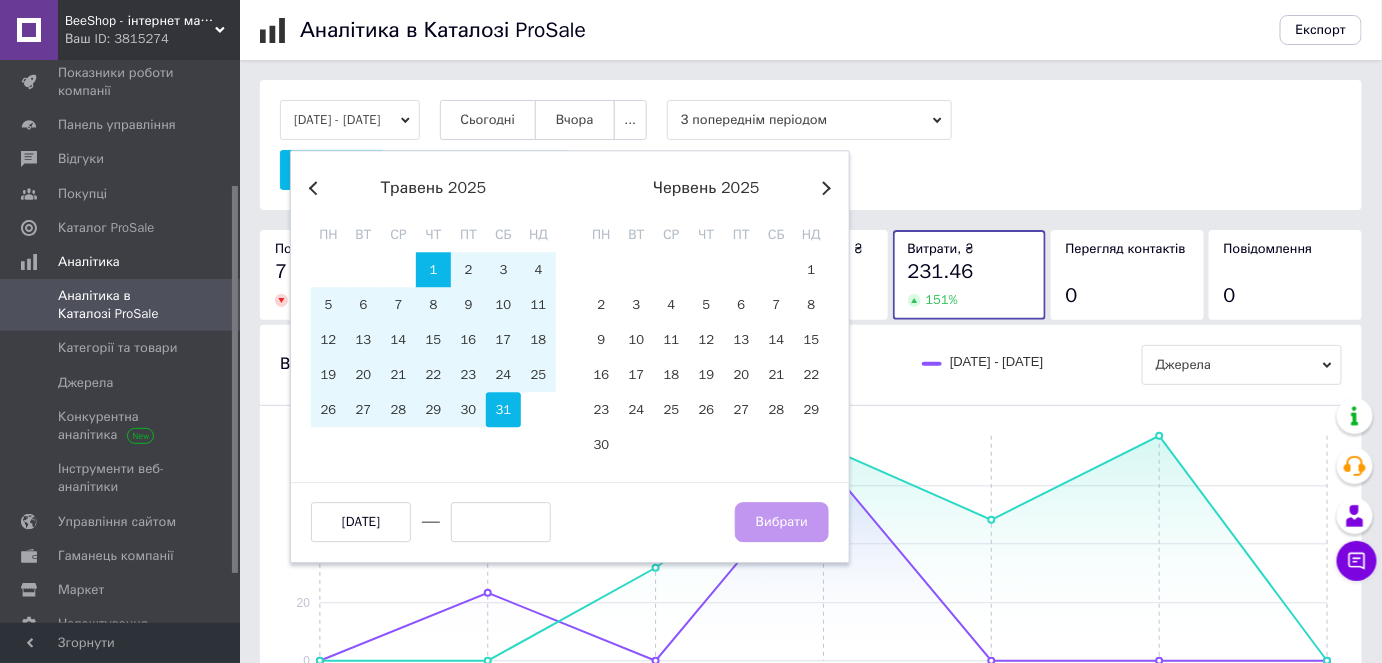 click on "31" at bounding box center (503, 409) 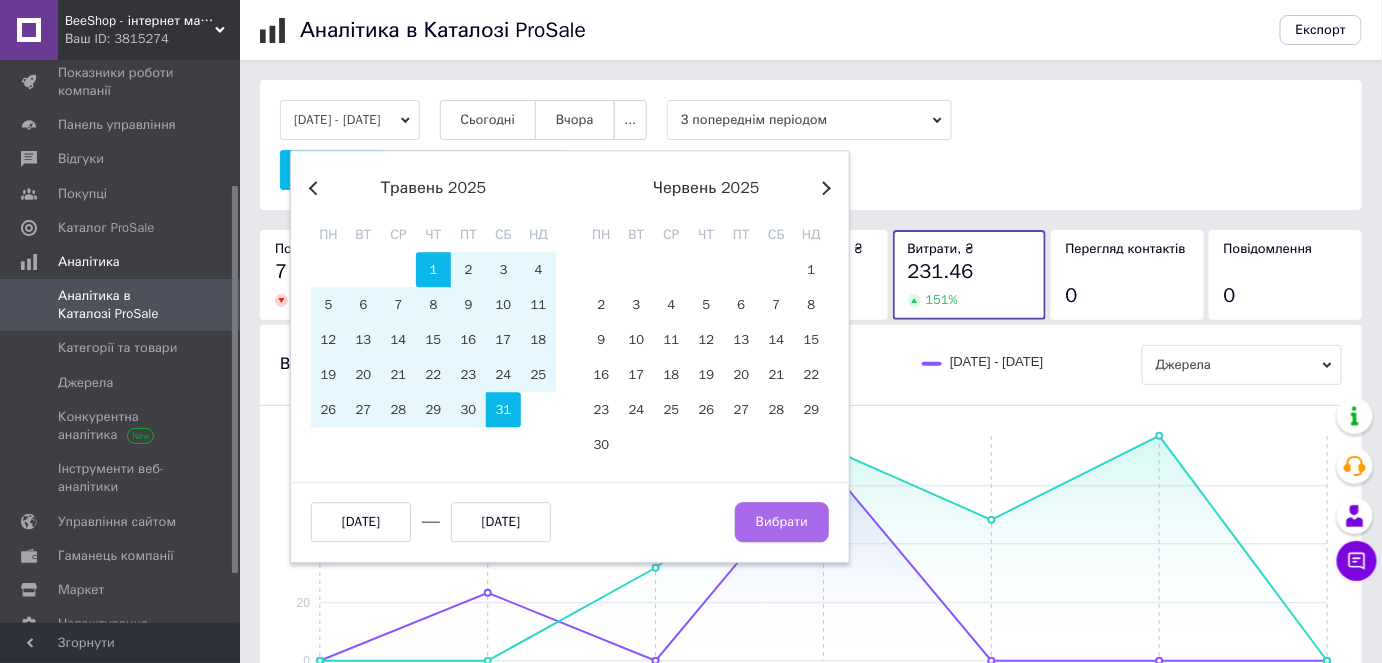 click on "Вибрати" at bounding box center (782, 522) 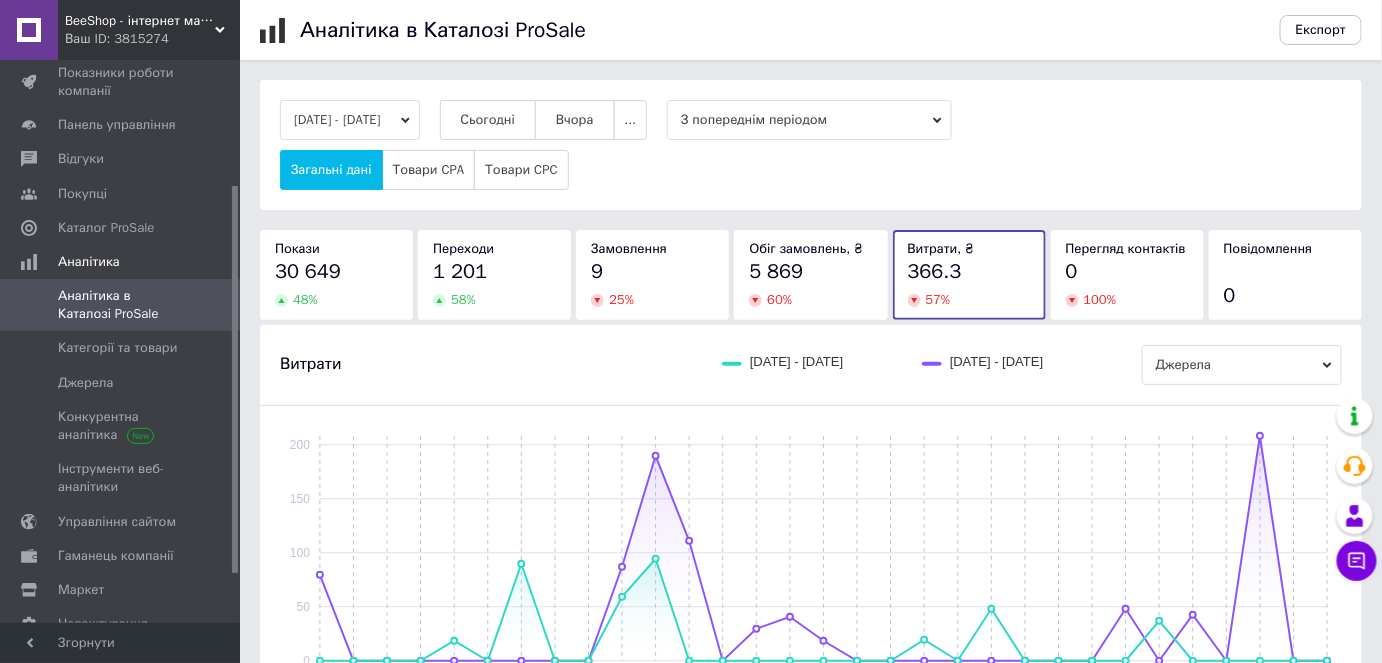 click on "01.05.2025 - 31.05.2025" at bounding box center (350, 120) 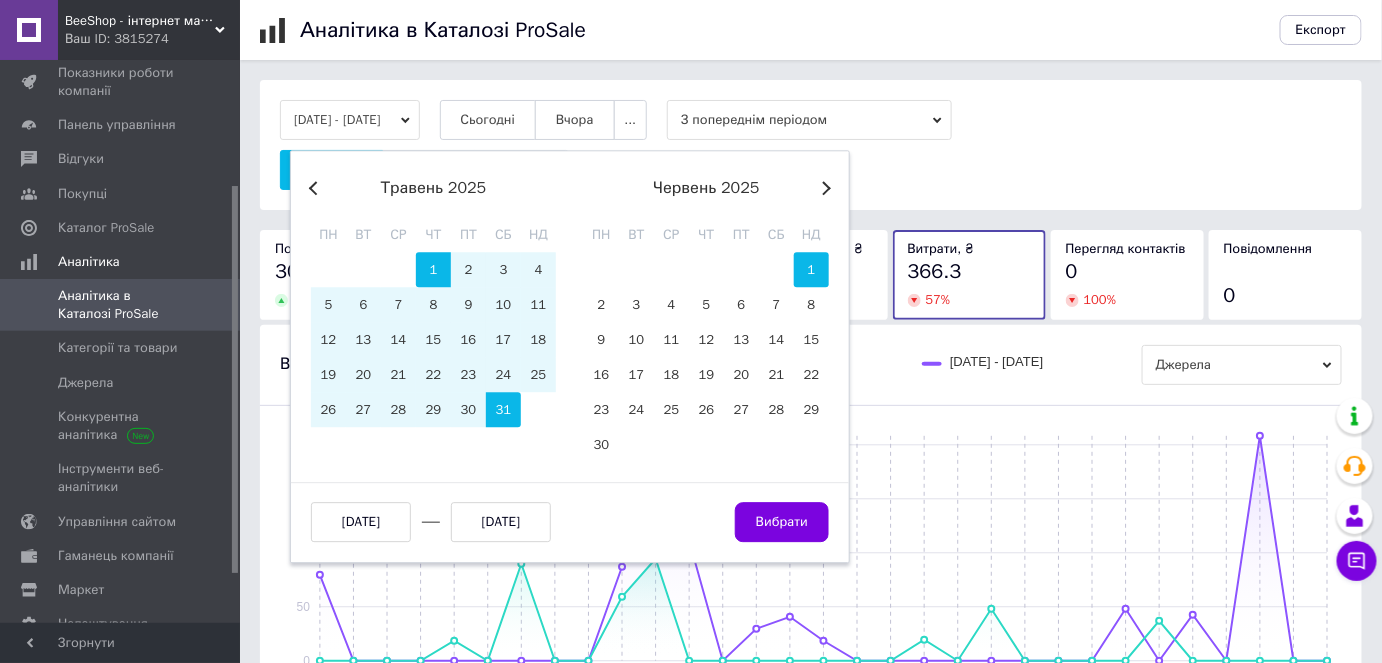 click on "1" at bounding box center (811, 269) 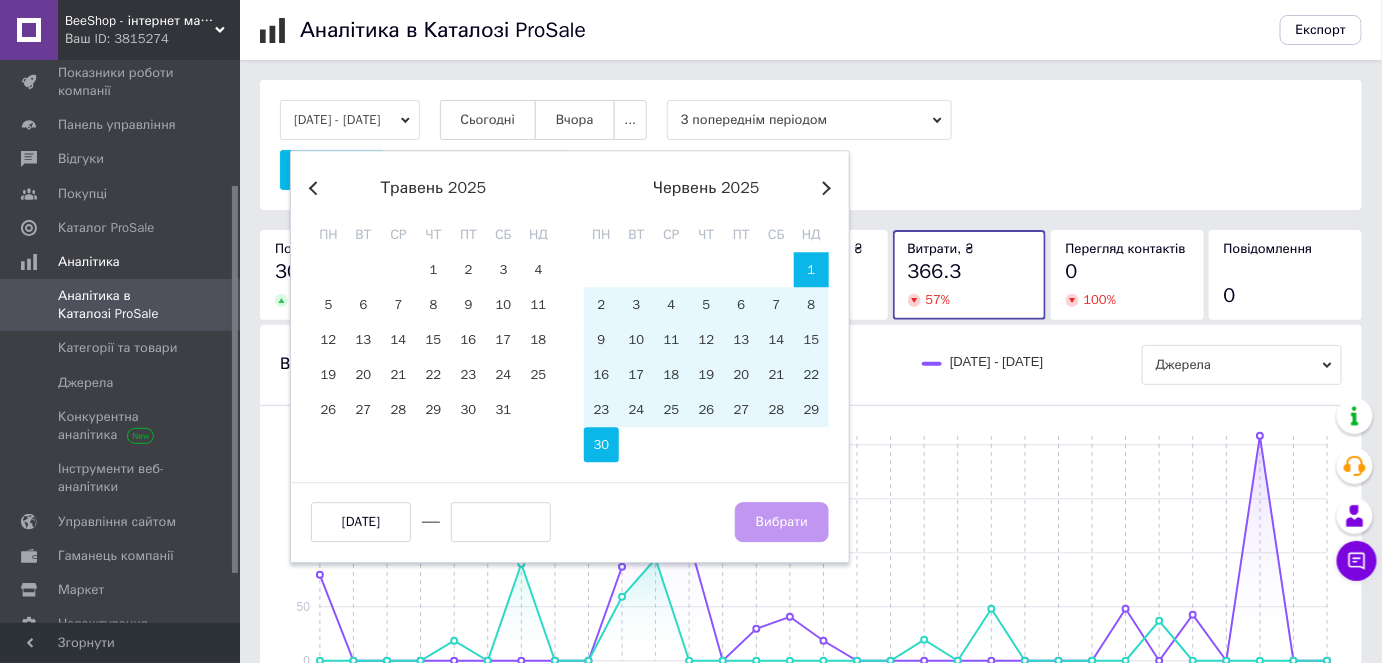 click on "30" at bounding box center (601, 444) 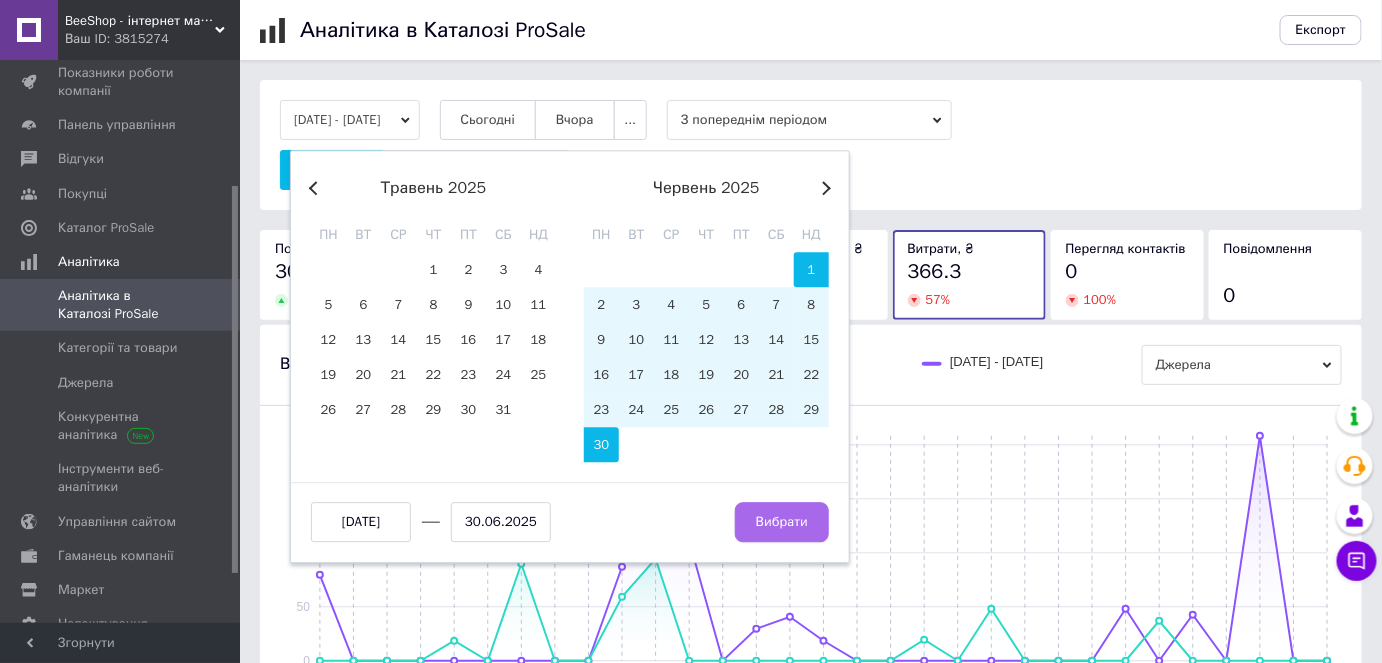 click on "Вибрати" at bounding box center (782, 522) 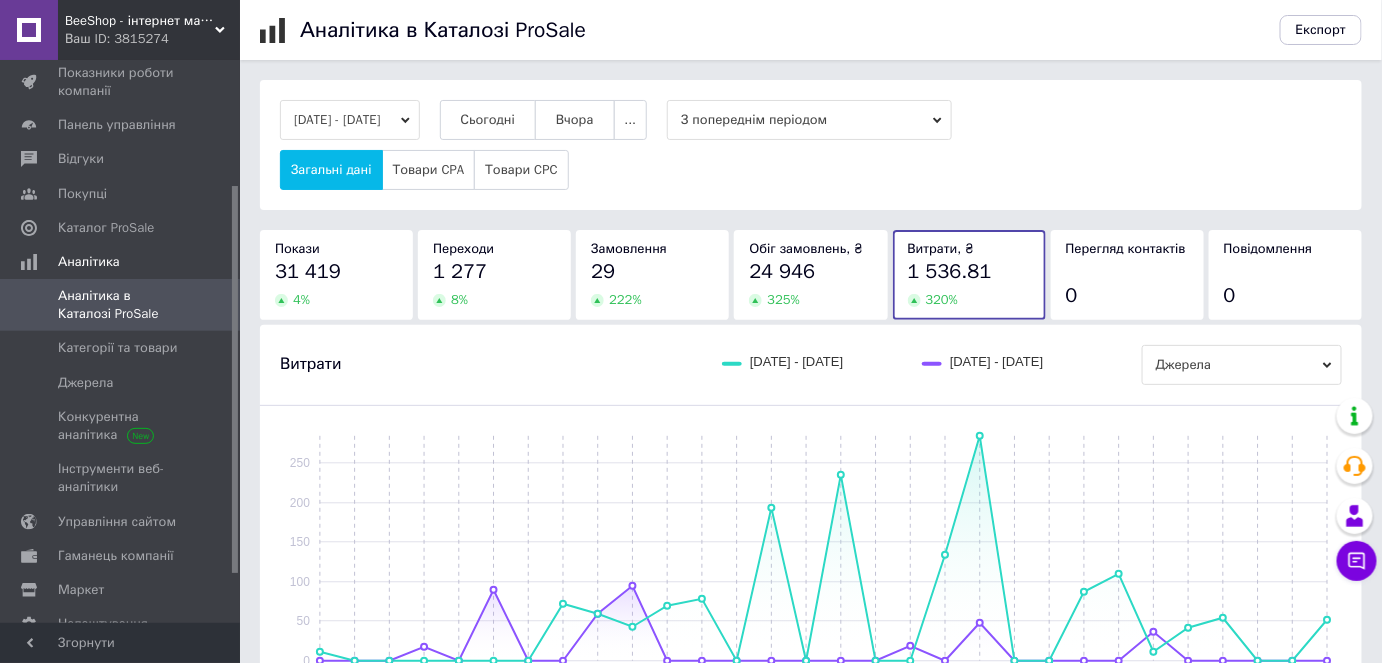 click on "01.06.2025 - 30.06.2025" at bounding box center (350, 120) 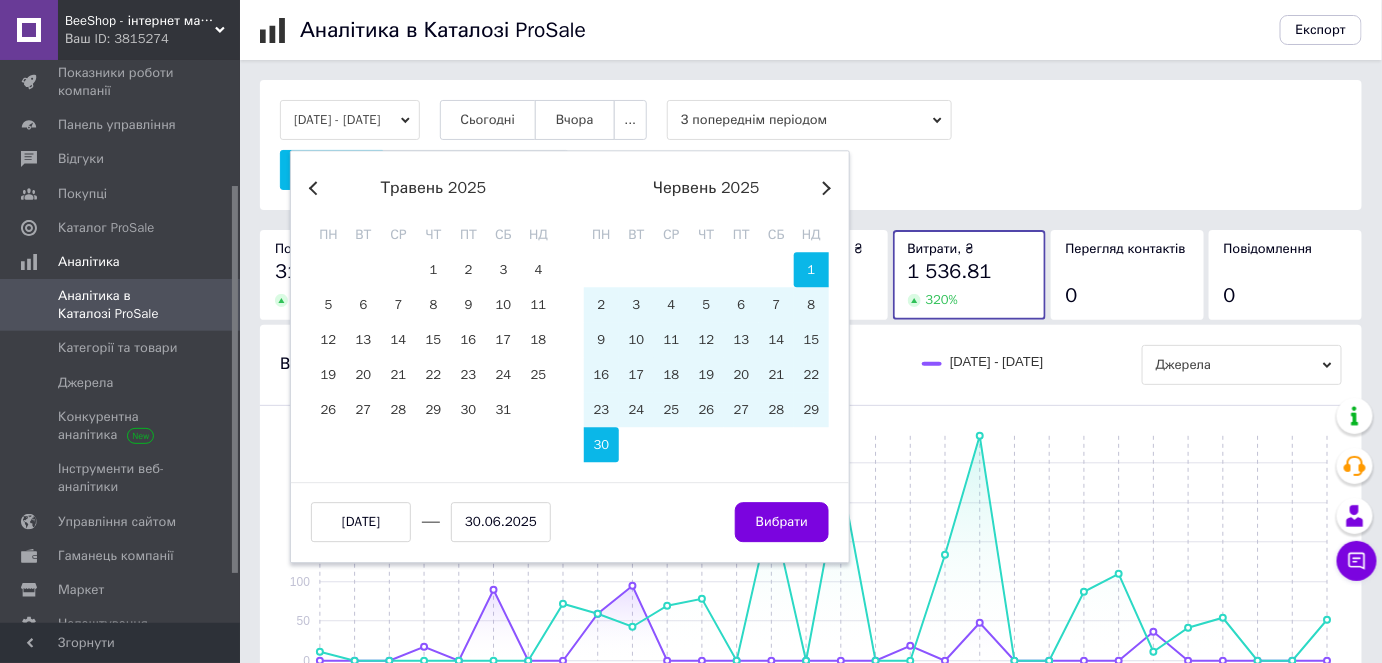 click on "Next Month" at bounding box center (824, 188) 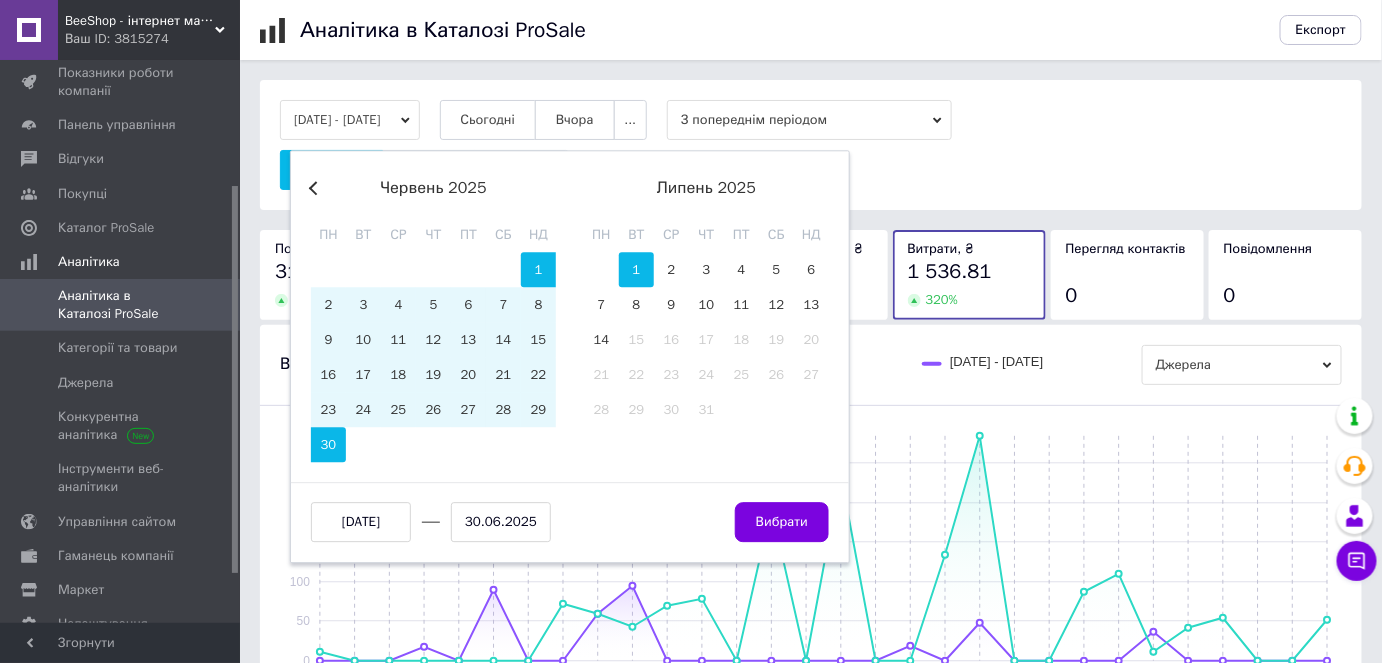 click on "1" at bounding box center (636, 269) 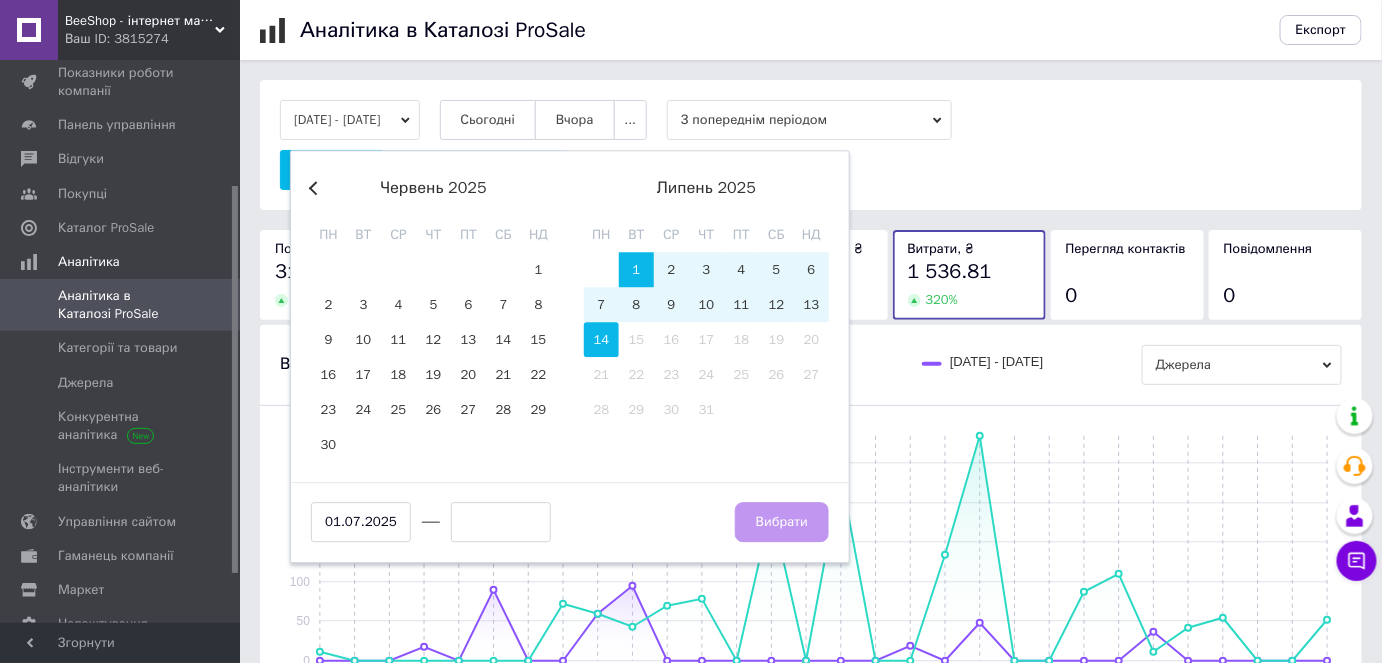 click on "14" at bounding box center [601, 339] 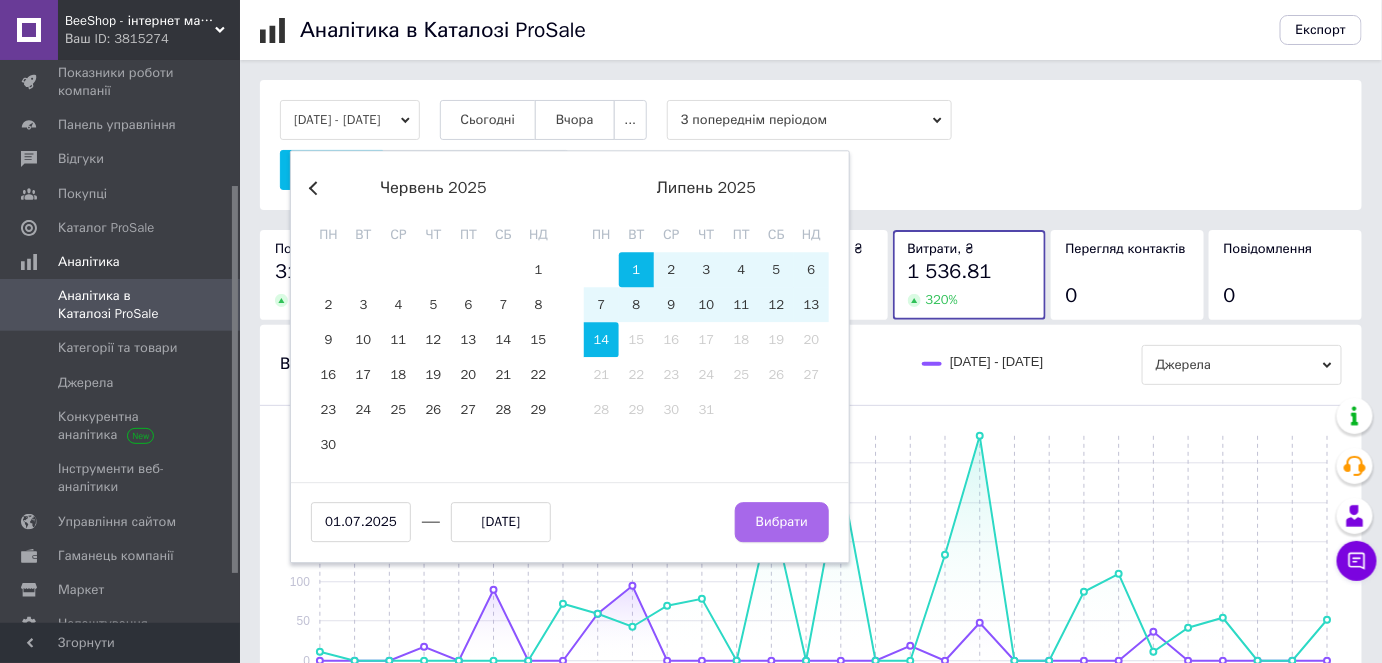 click on "Вибрати" at bounding box center (782, 522) 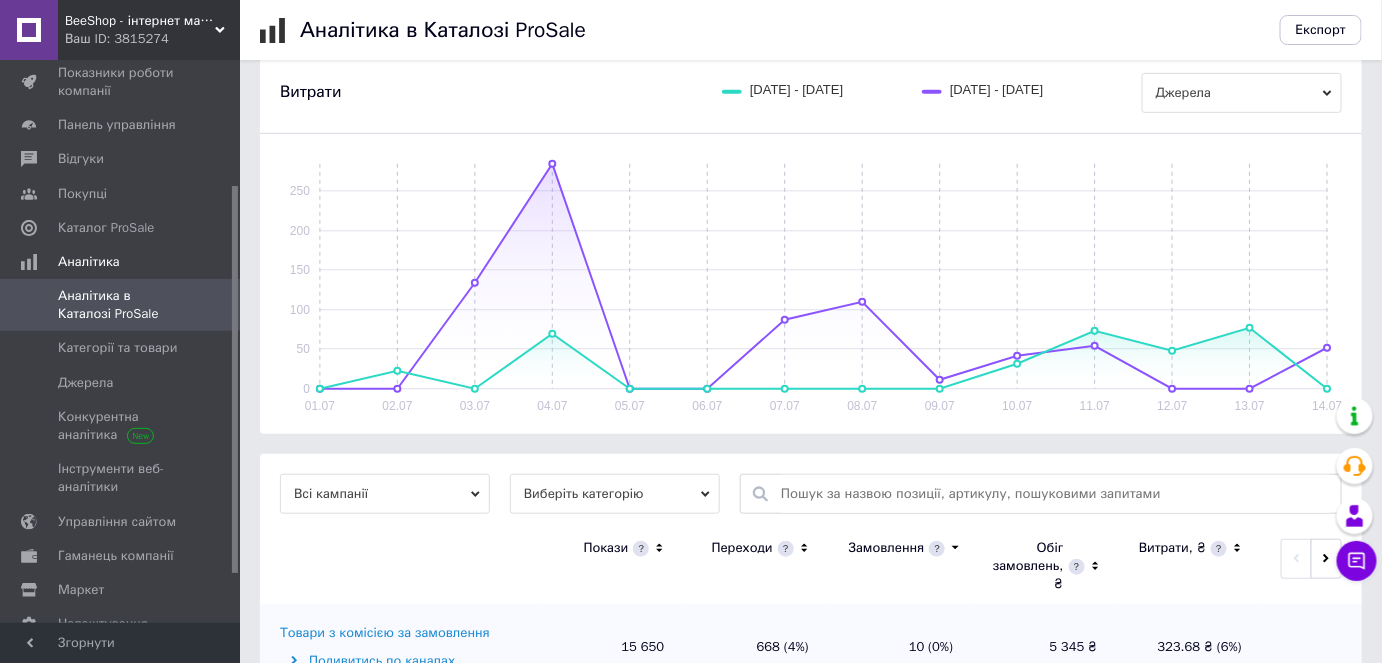scroll, scrollTop: 337, scrollLeft: 0, axis: vertical 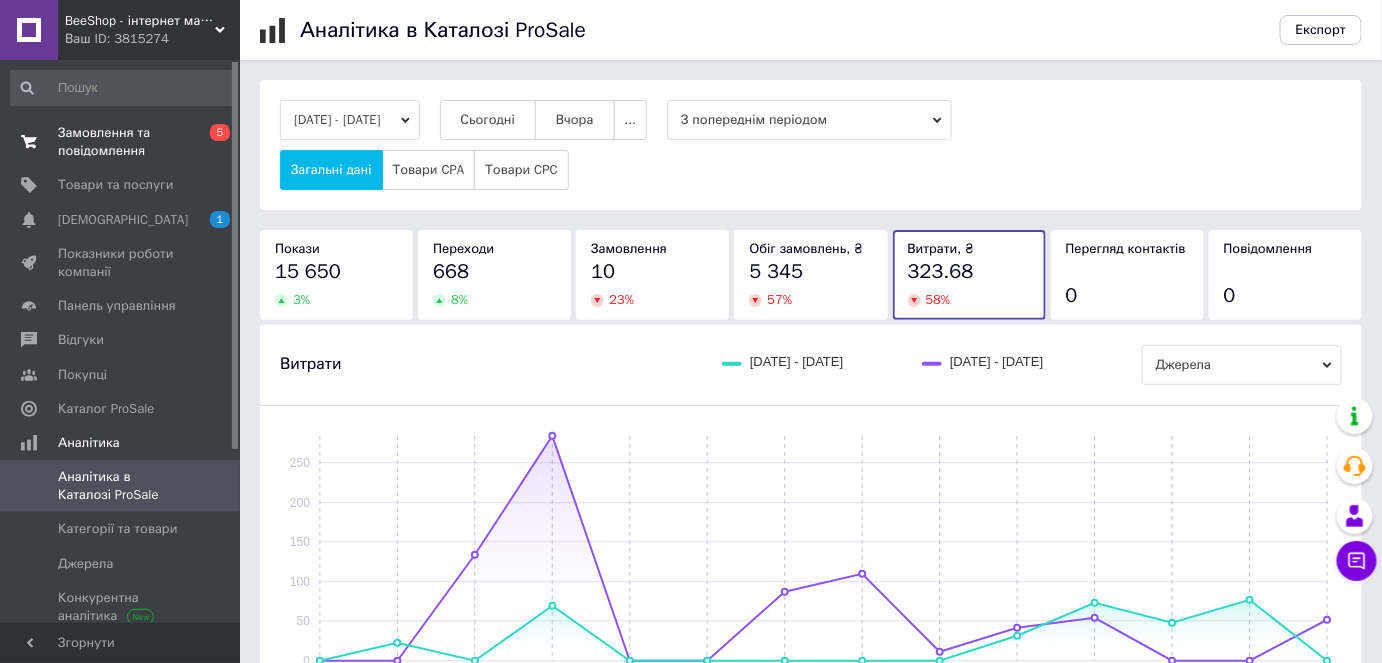 click on "Замовлення та повідомлення" at bounding box center (121, 142) 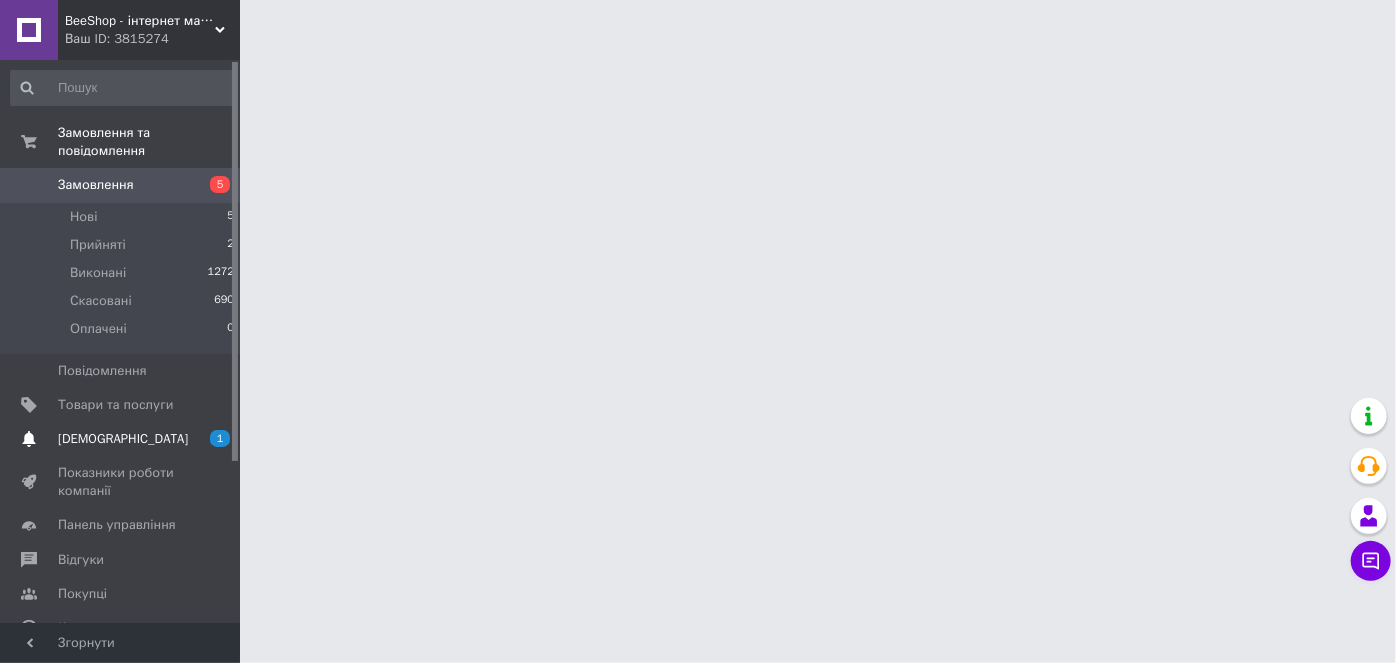 click on "[DEMOGRAPHIC_DATA]" at bounding box center [123, 439] 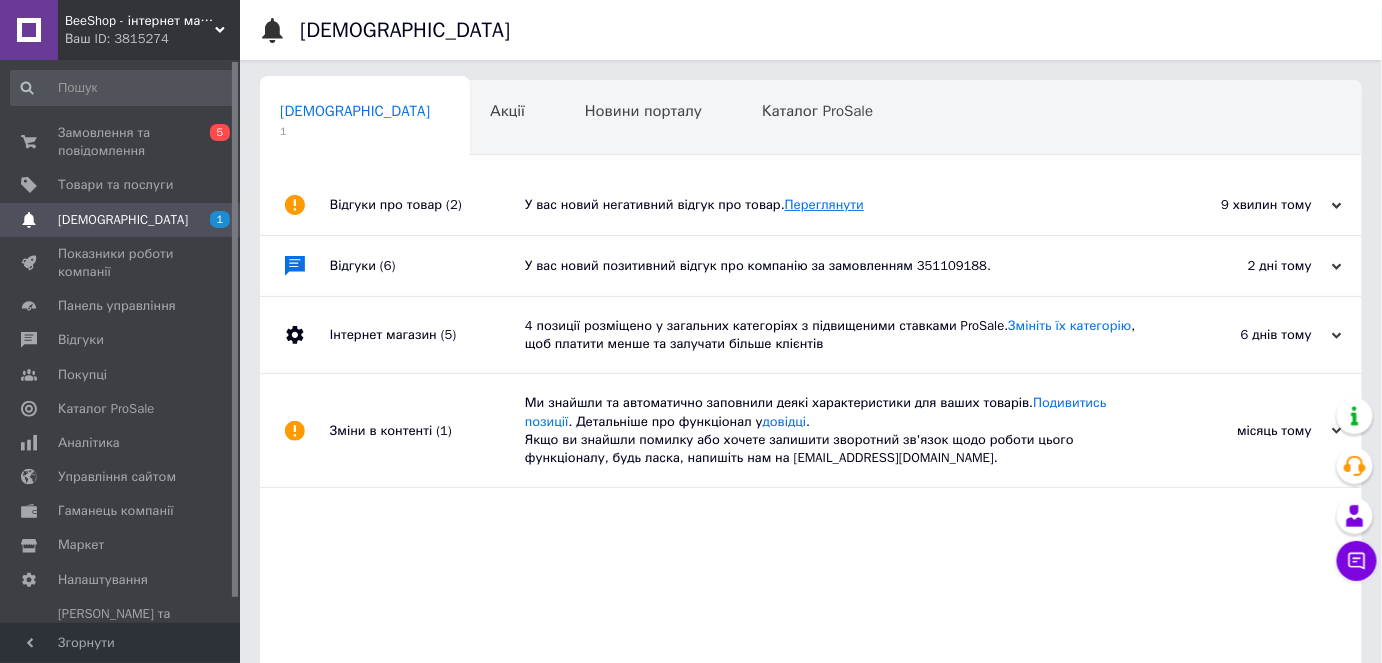 click on "Переглянути" at bounding box center [824, 204] 